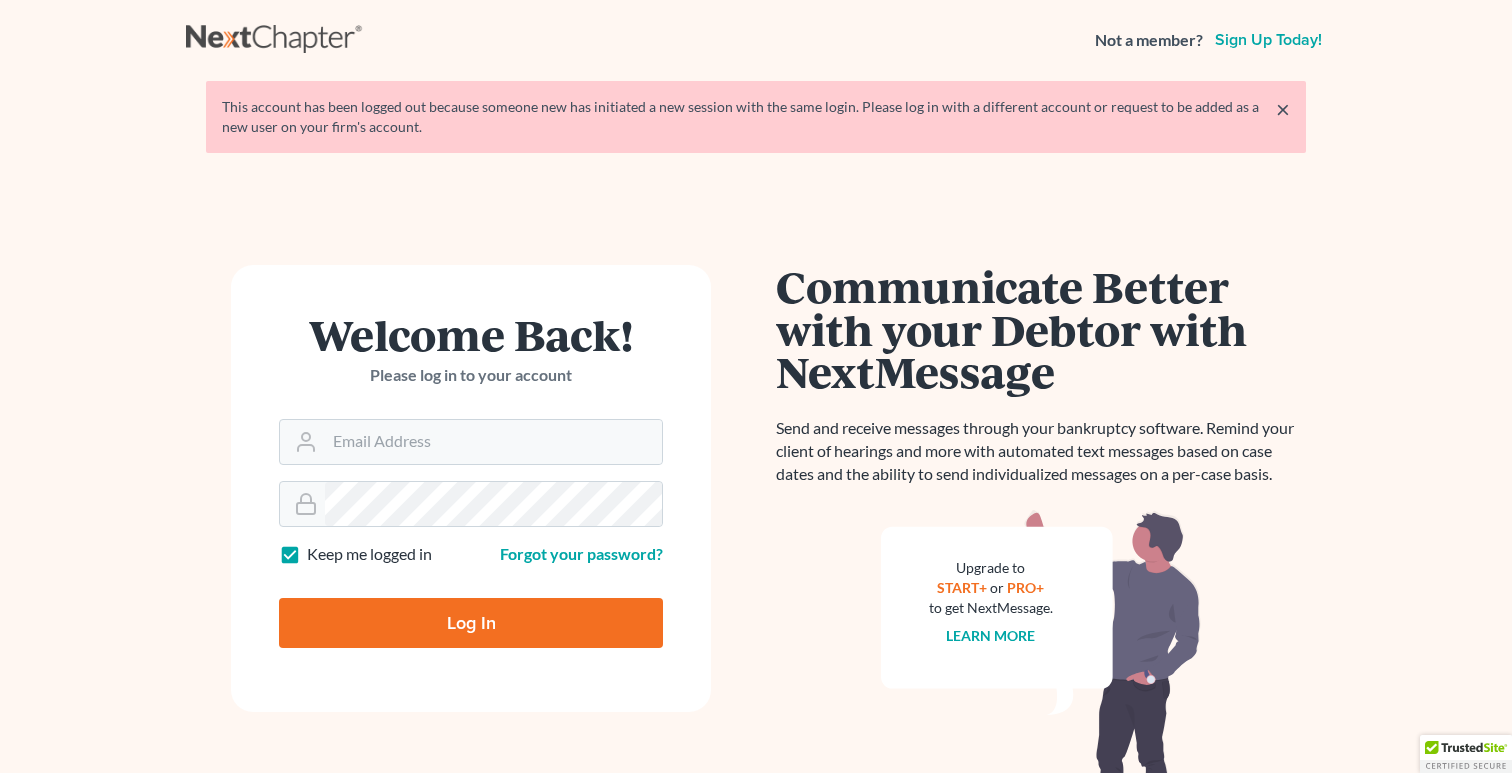 scroll, scrollTop: 0, scrollLeft: 0, axis: both 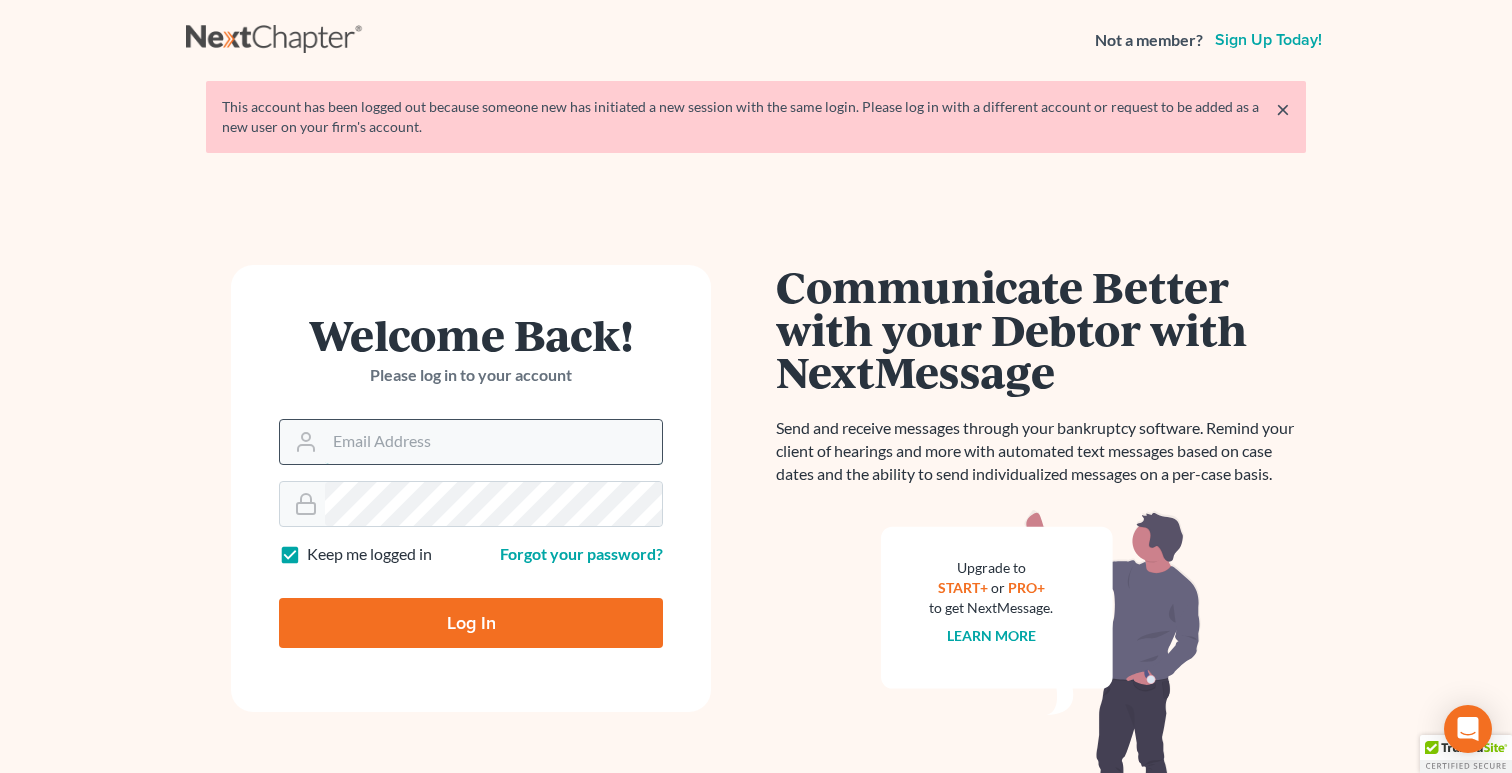 click on "Email Address" at bounding box center [493, 442] 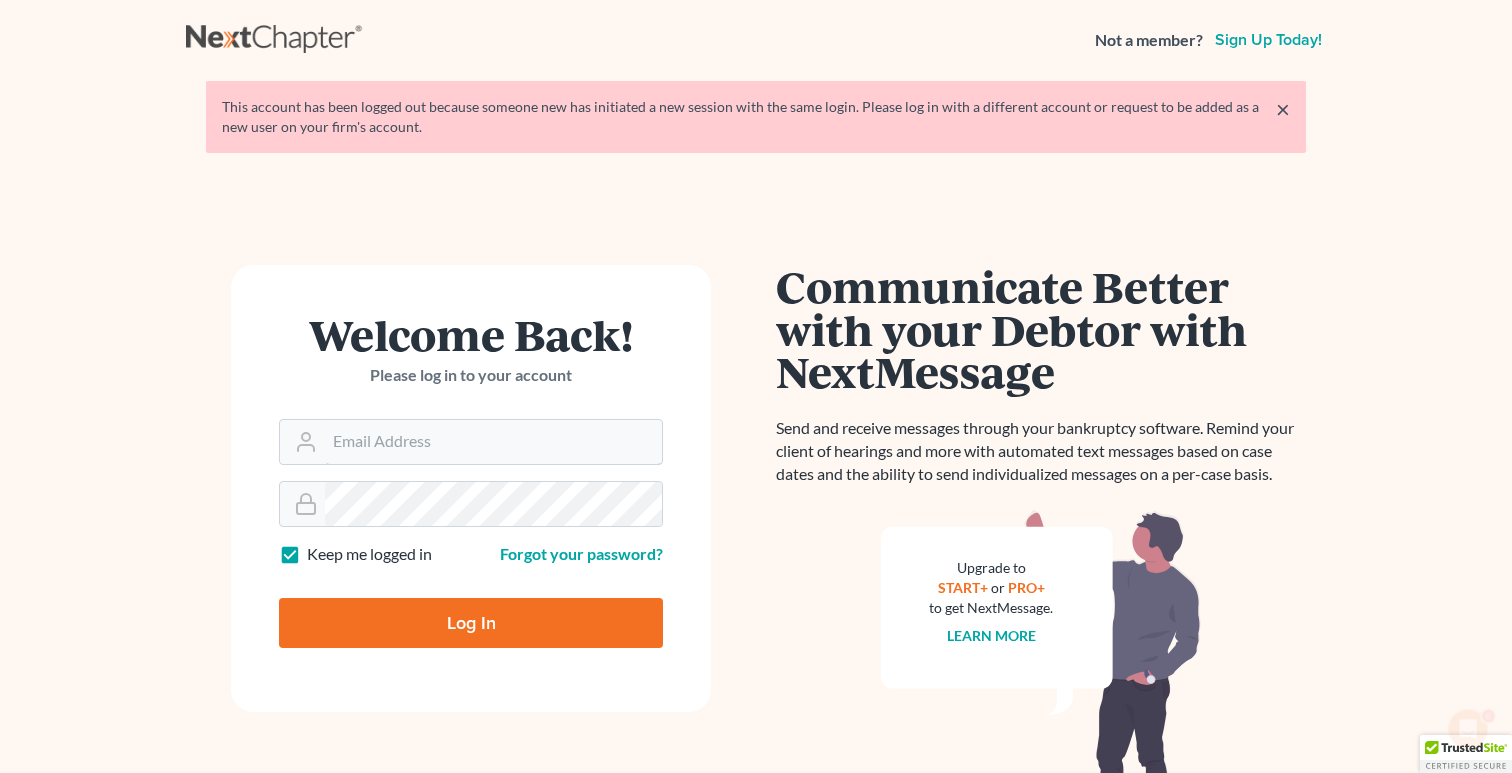 scroll, scrollTop: 0, scrollLeft: 0, axis: both 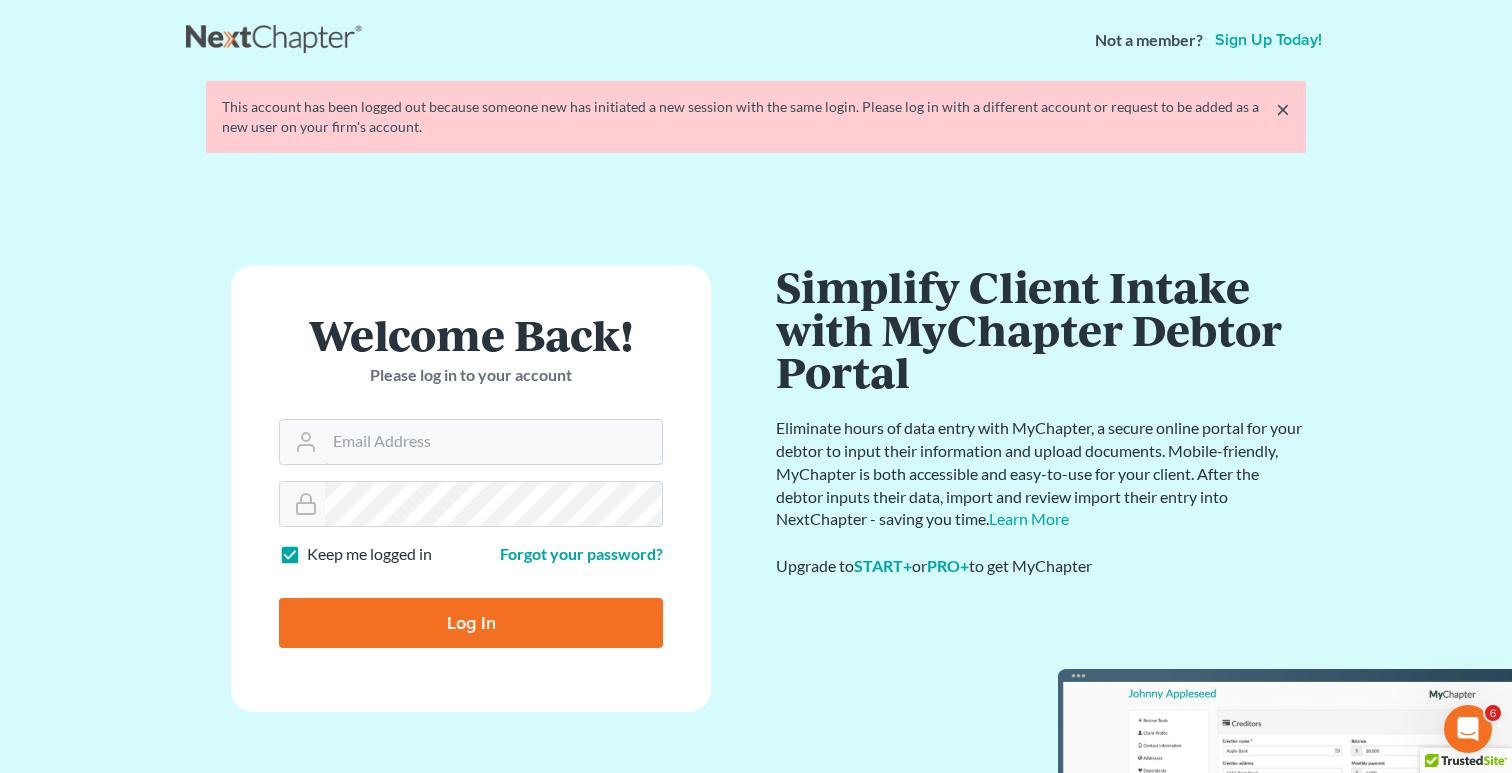 type on "[USERNAME]@[DOMAIN].com" 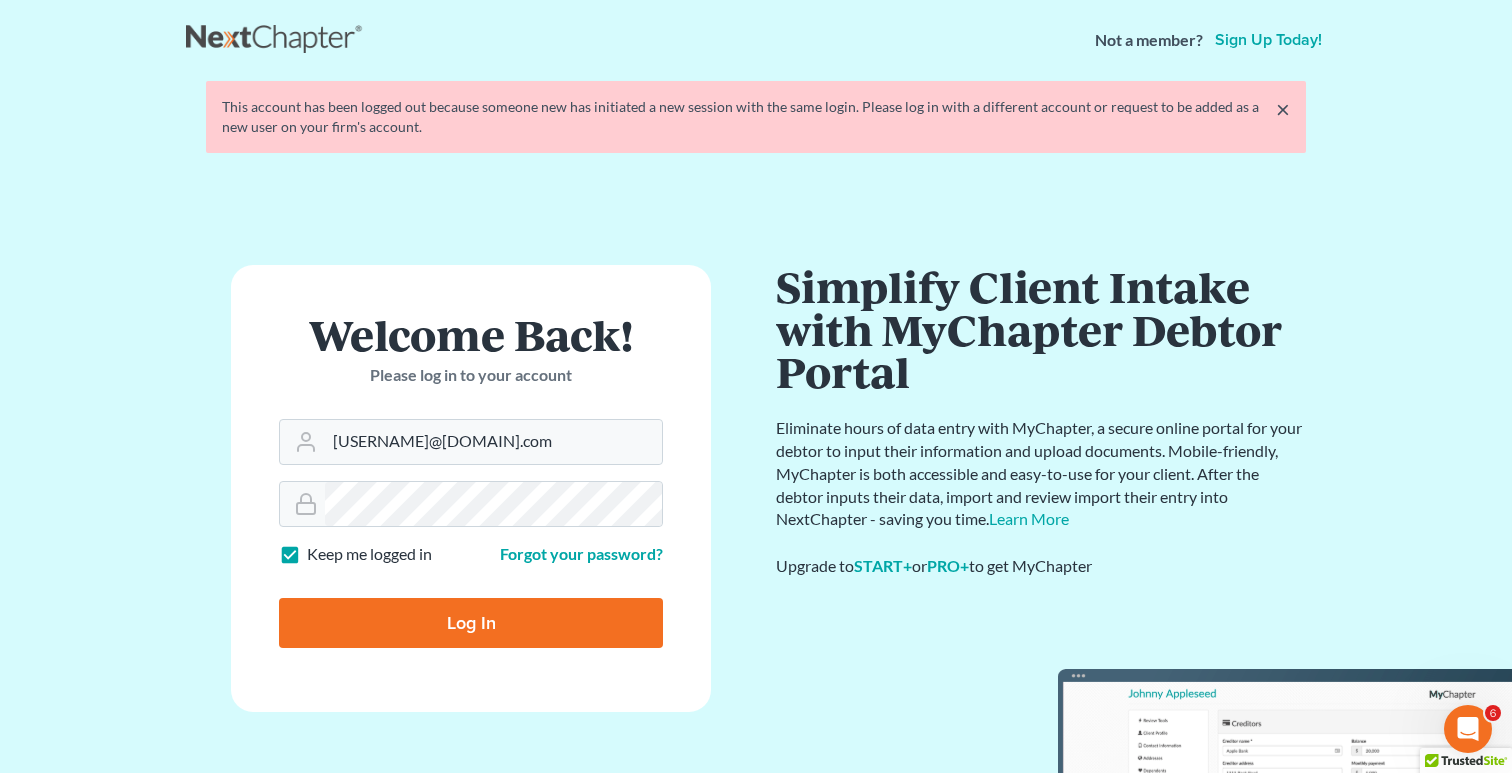 click on "Log In" at bounding box center (471, 623) 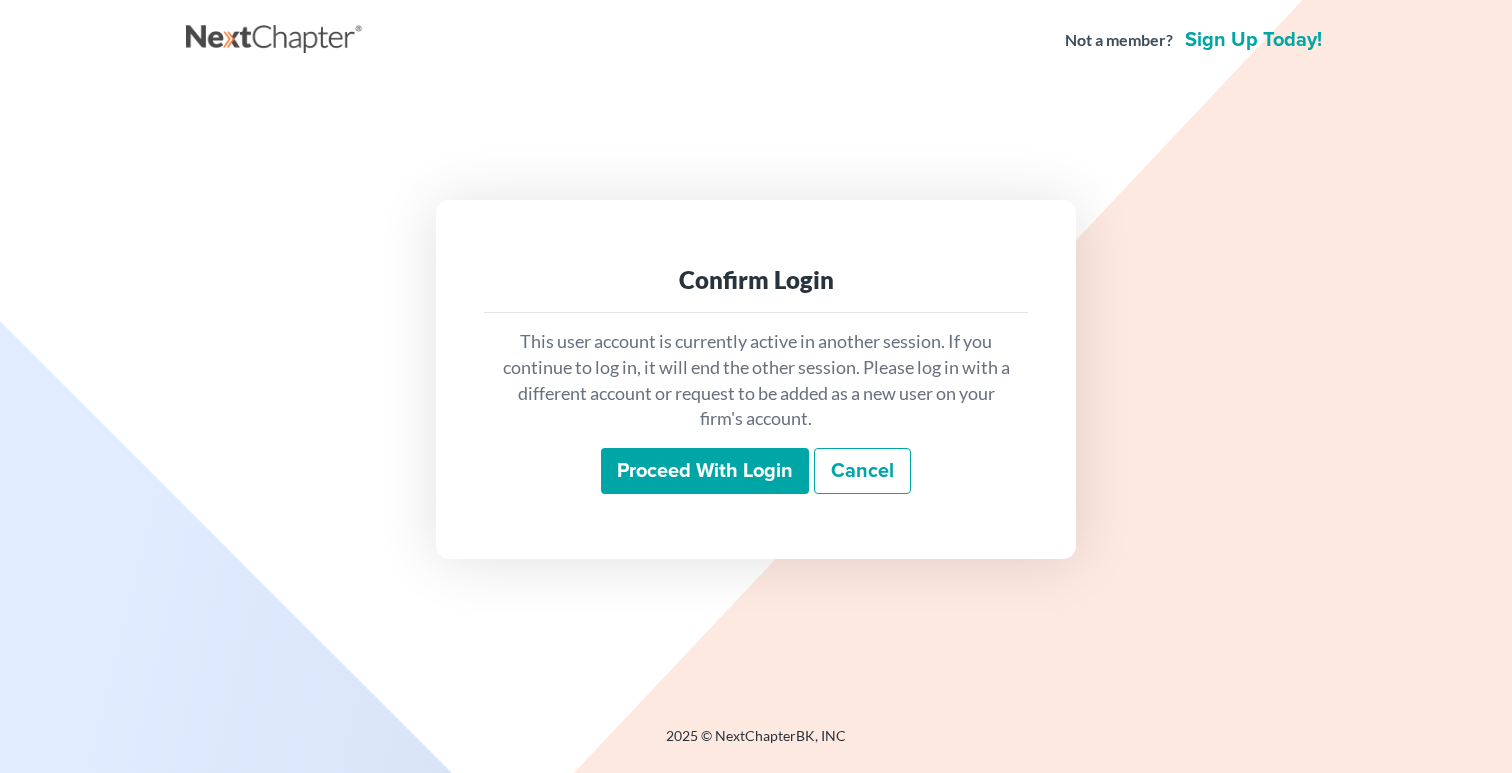 scroll, scrollTop: 0, scrollLeft: 0, axis: both 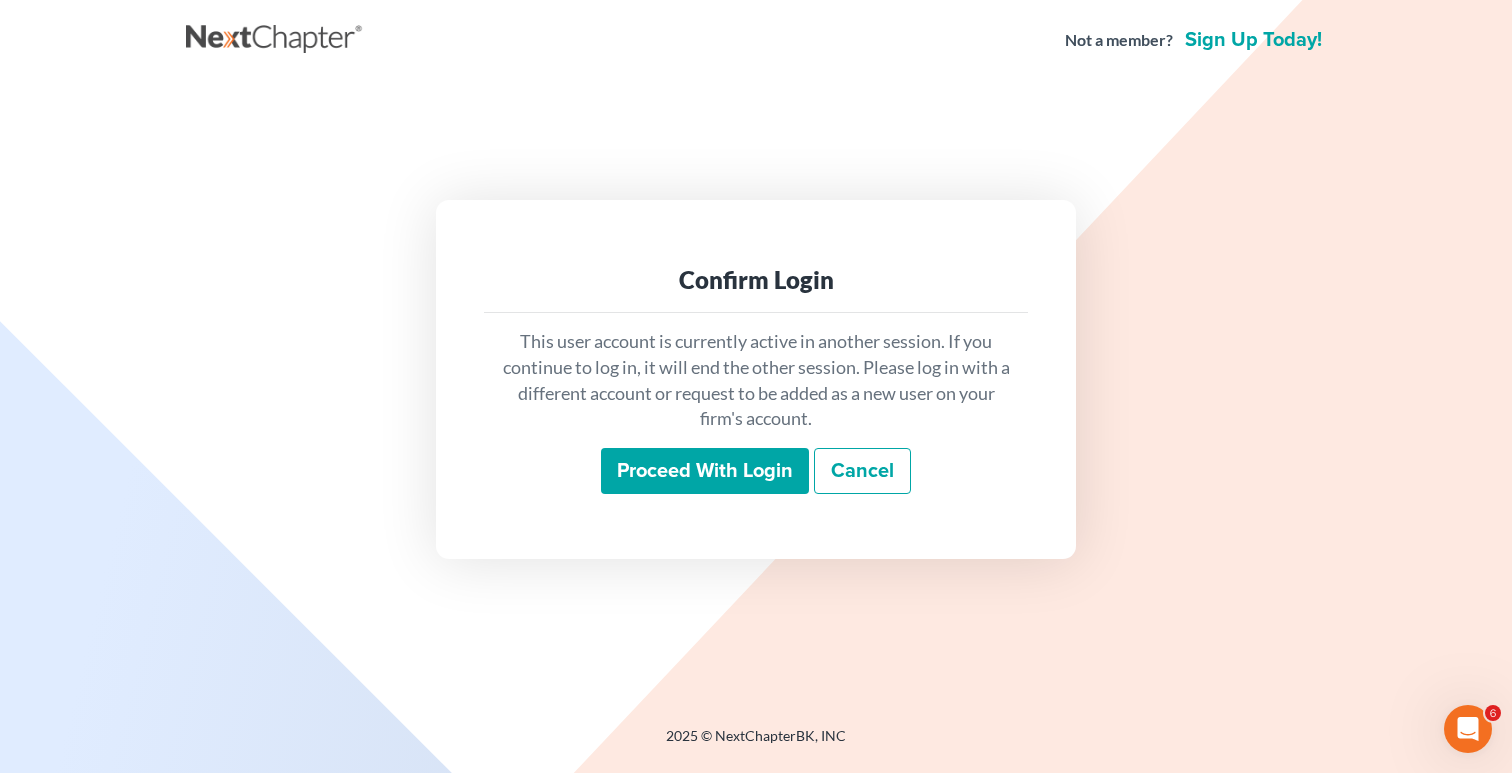 click on "Proceed with login" at bounding box center [705, 471] 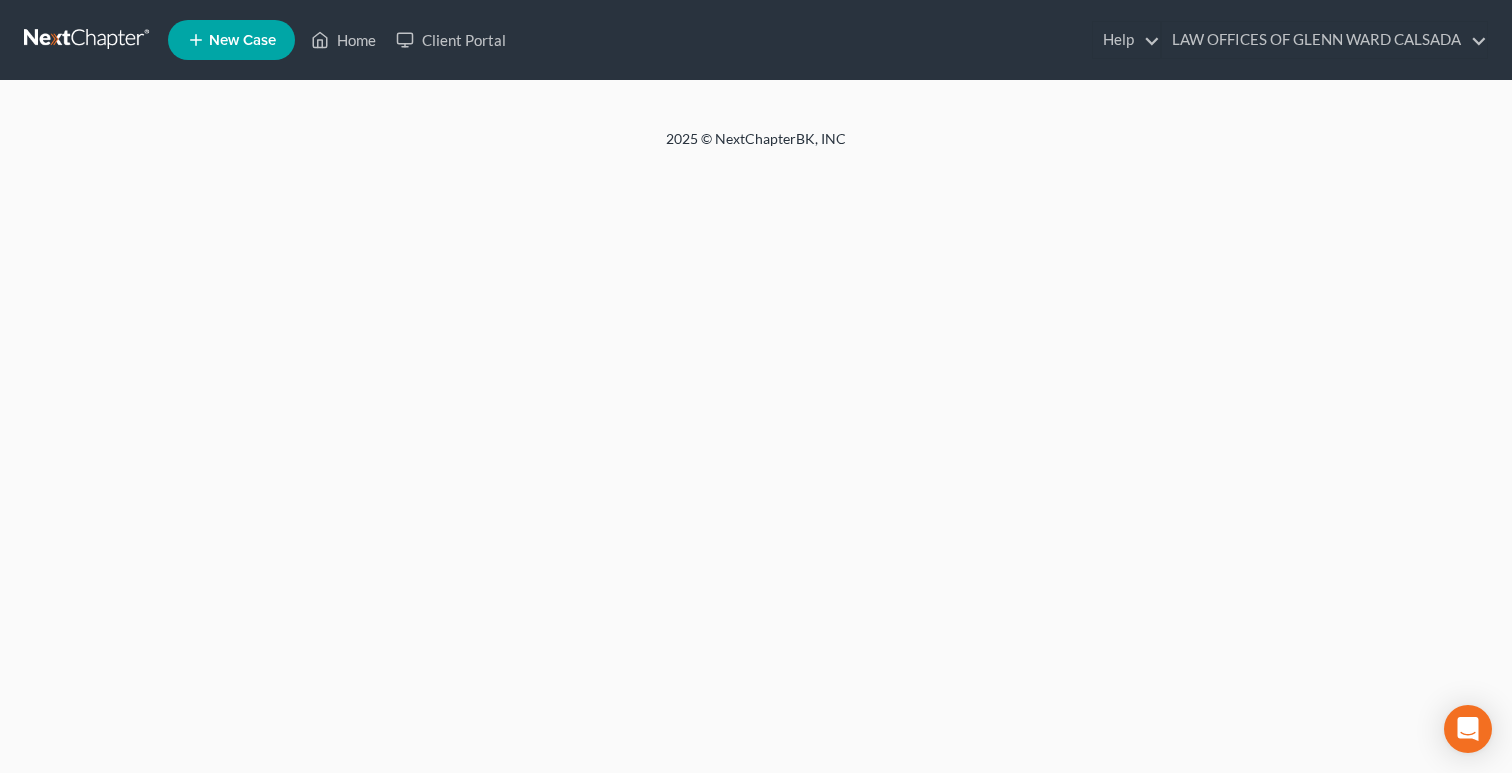 scroll, scrollTop: 0, scrollLeft: 0, axis: both 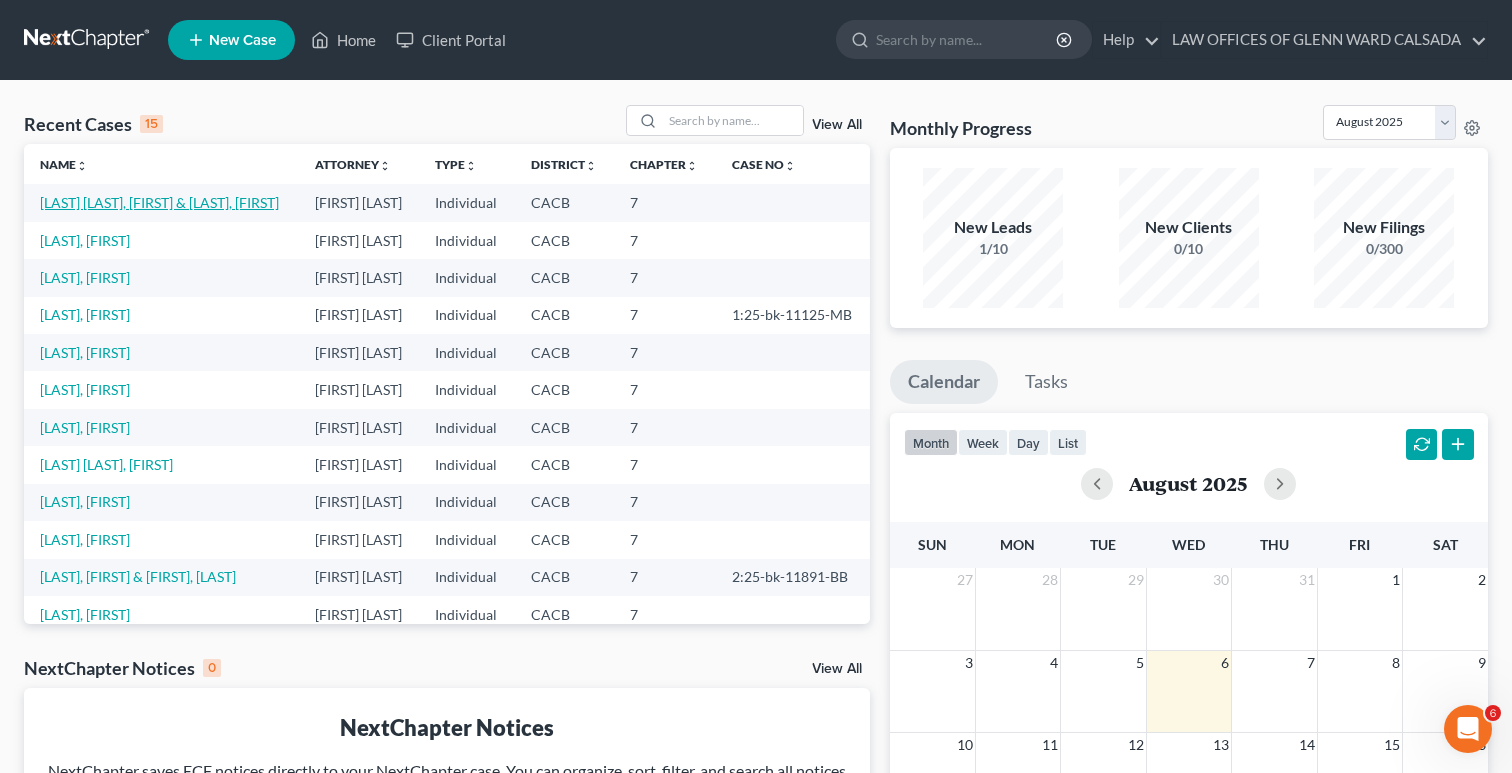 click on "[LAST] [LAST], [FIRST] & [LAST], [FIRST]" at bounding box center (159, 202) 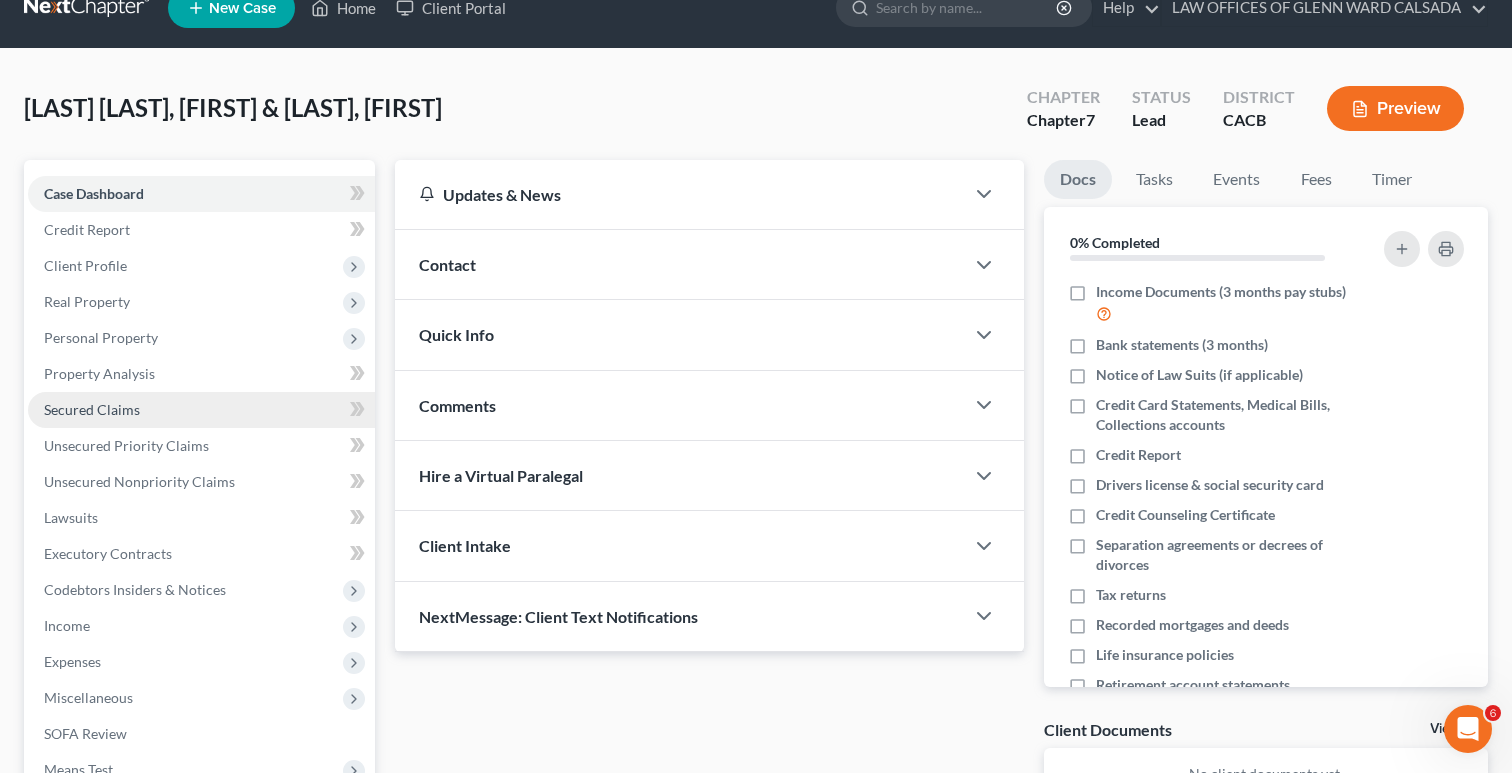 scroll, scrollTop: 41, scrollLeft: 0, axis: vertical 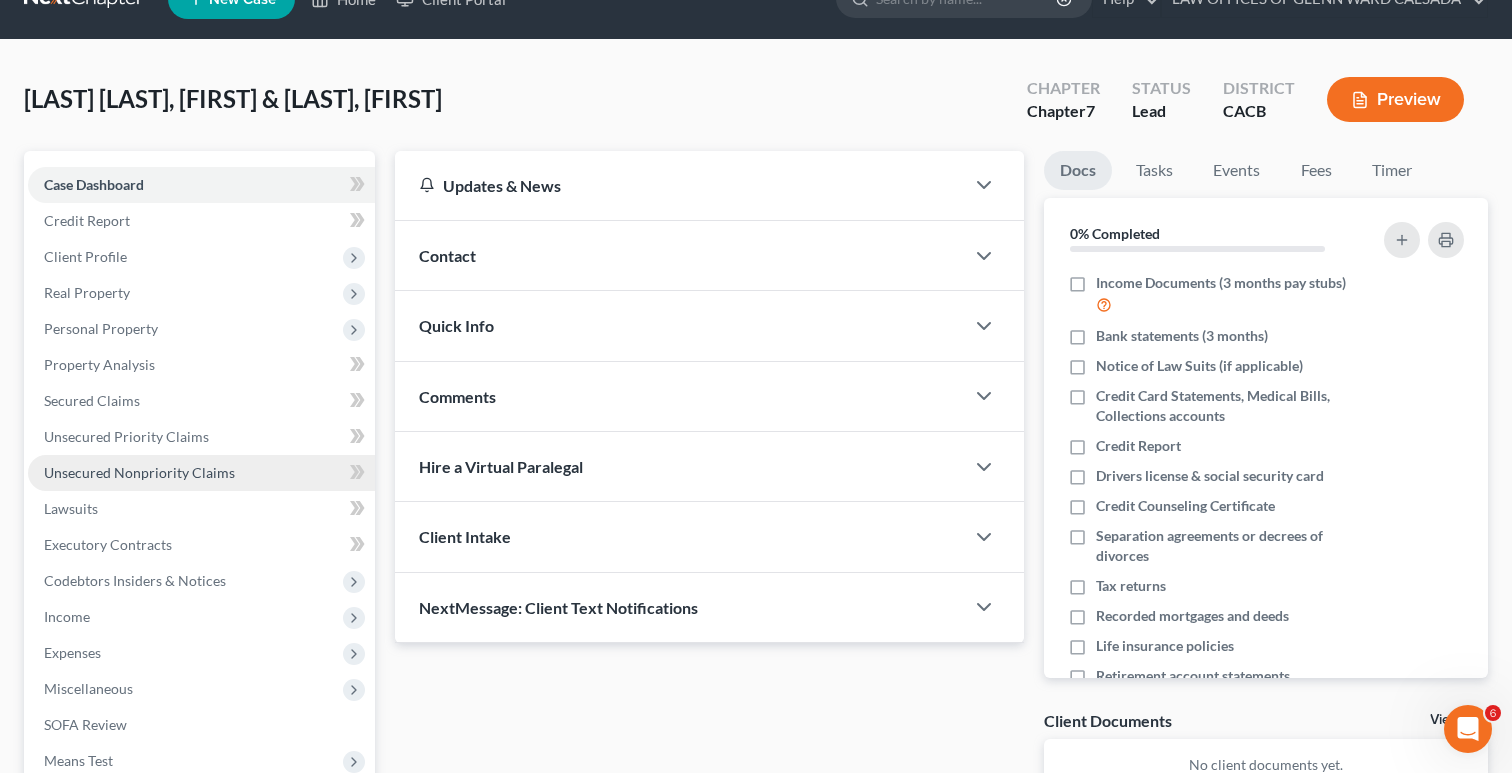 click on "Unsecured Nonpriority Claims" at bounding box center (201, 473) 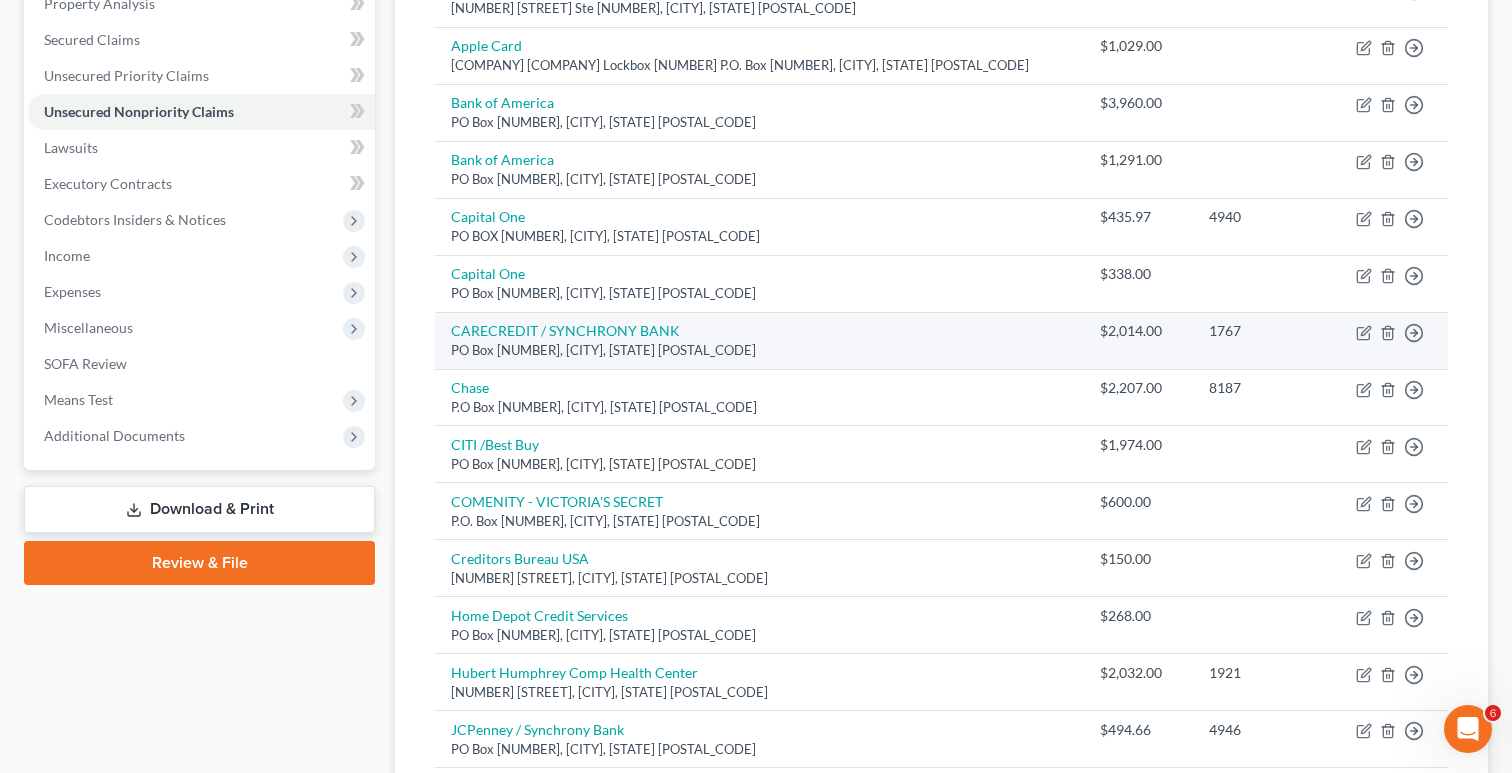 scroll, scrollTop: 486, scrollLeft: 0, axis: vertical 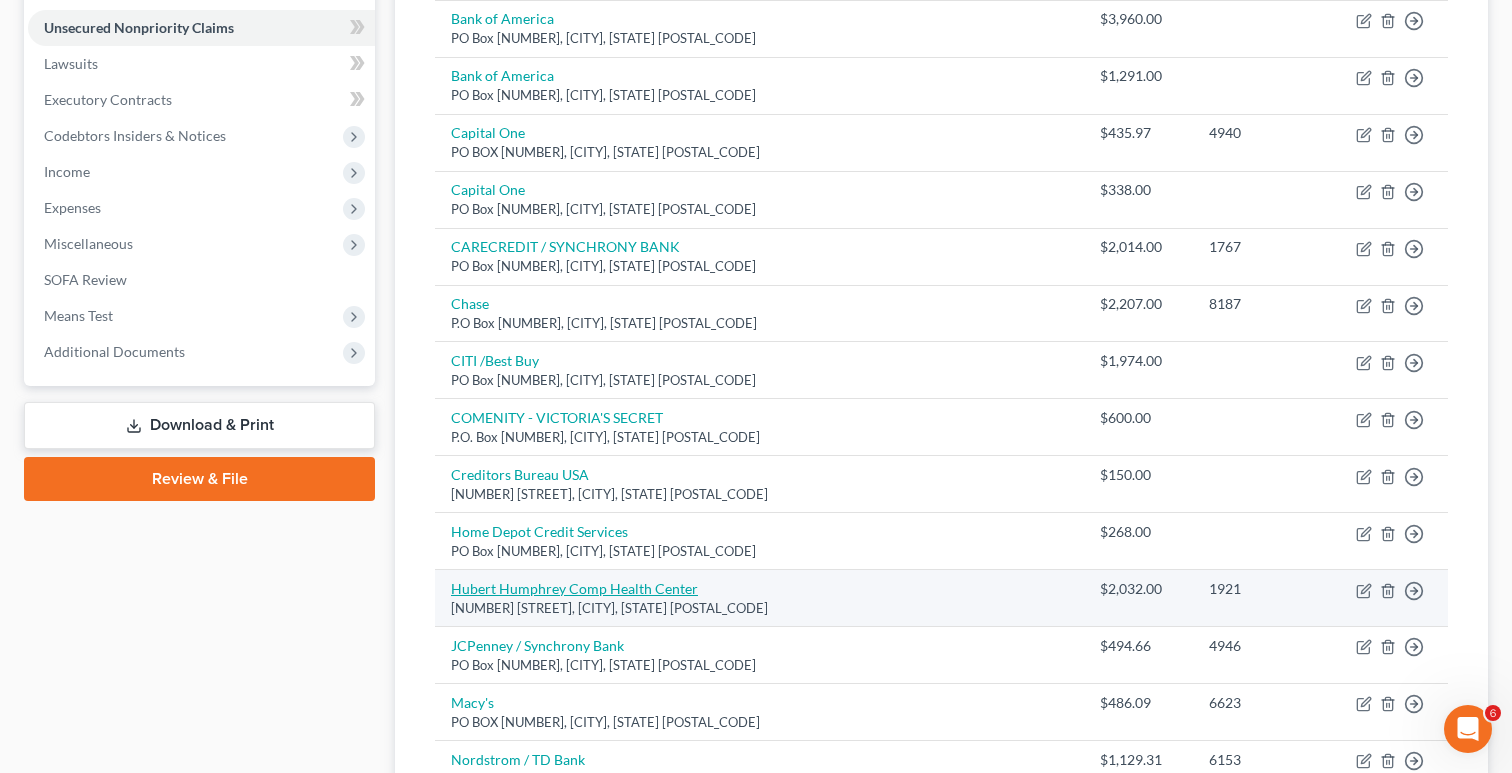 click on "Hubert Humphrey Comp Health Center" at bounding box center (574, 588) 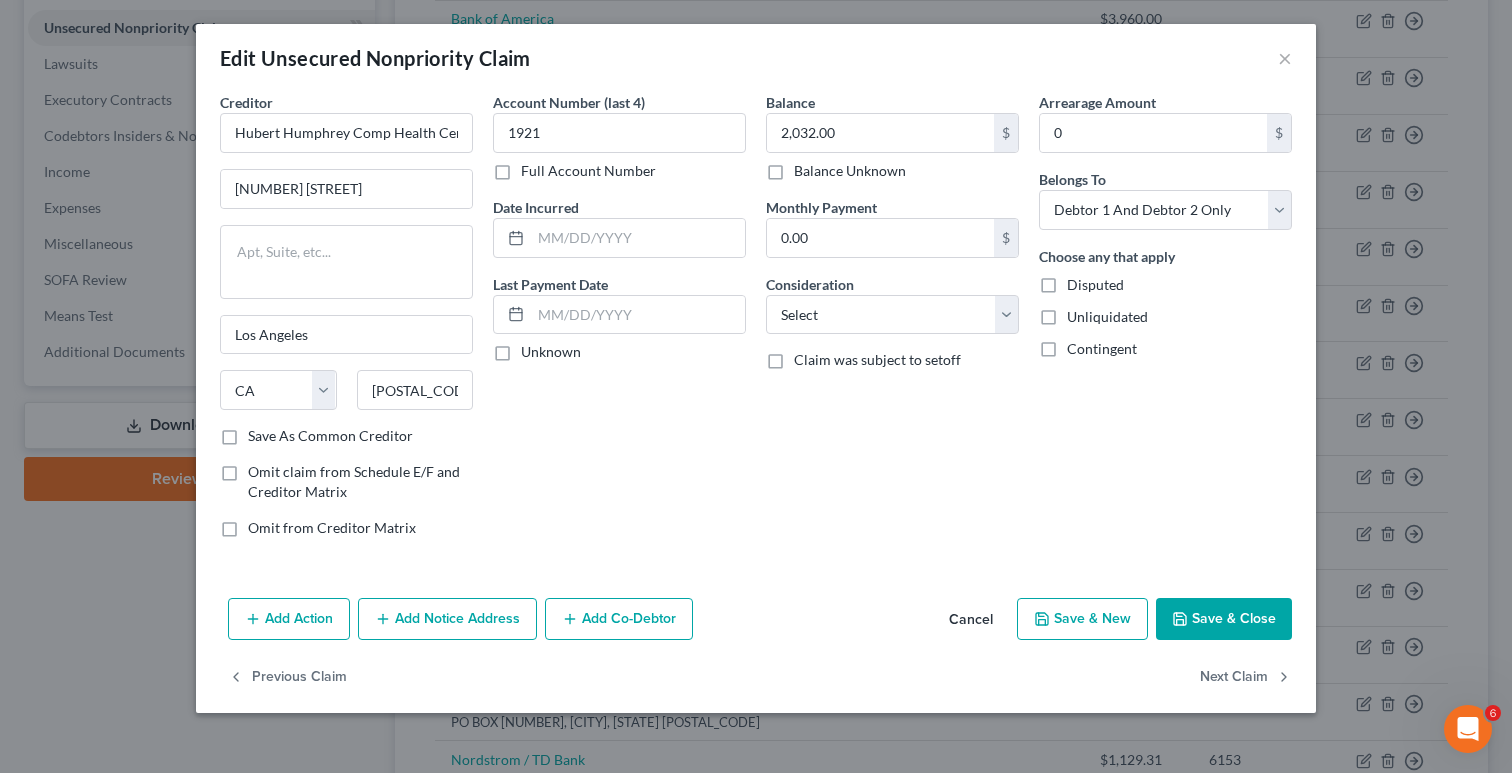 click on "Cancel" at bounding box center [971, 620] 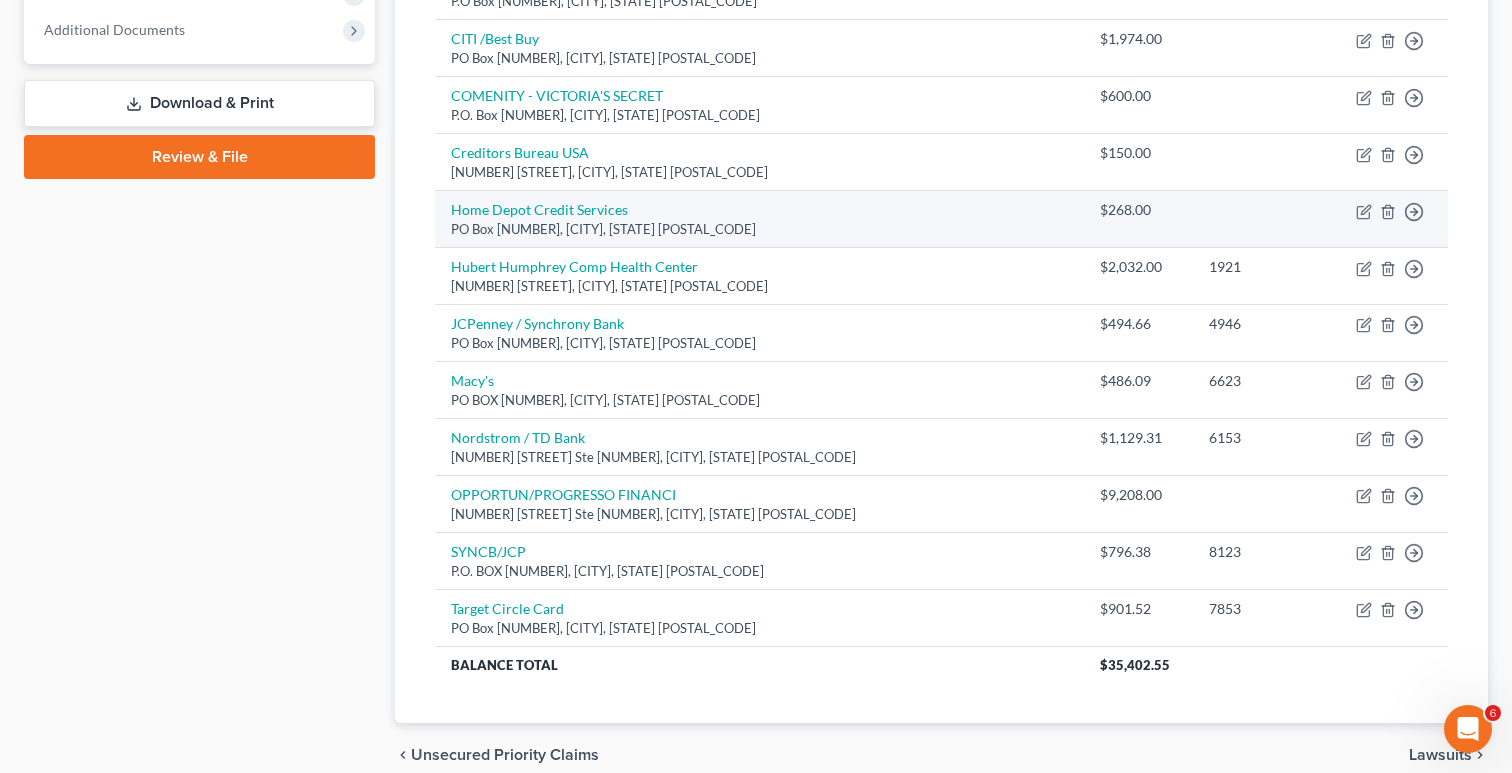 scroll, scrollTop: 806, scrollLeft: 0, axis: vertical 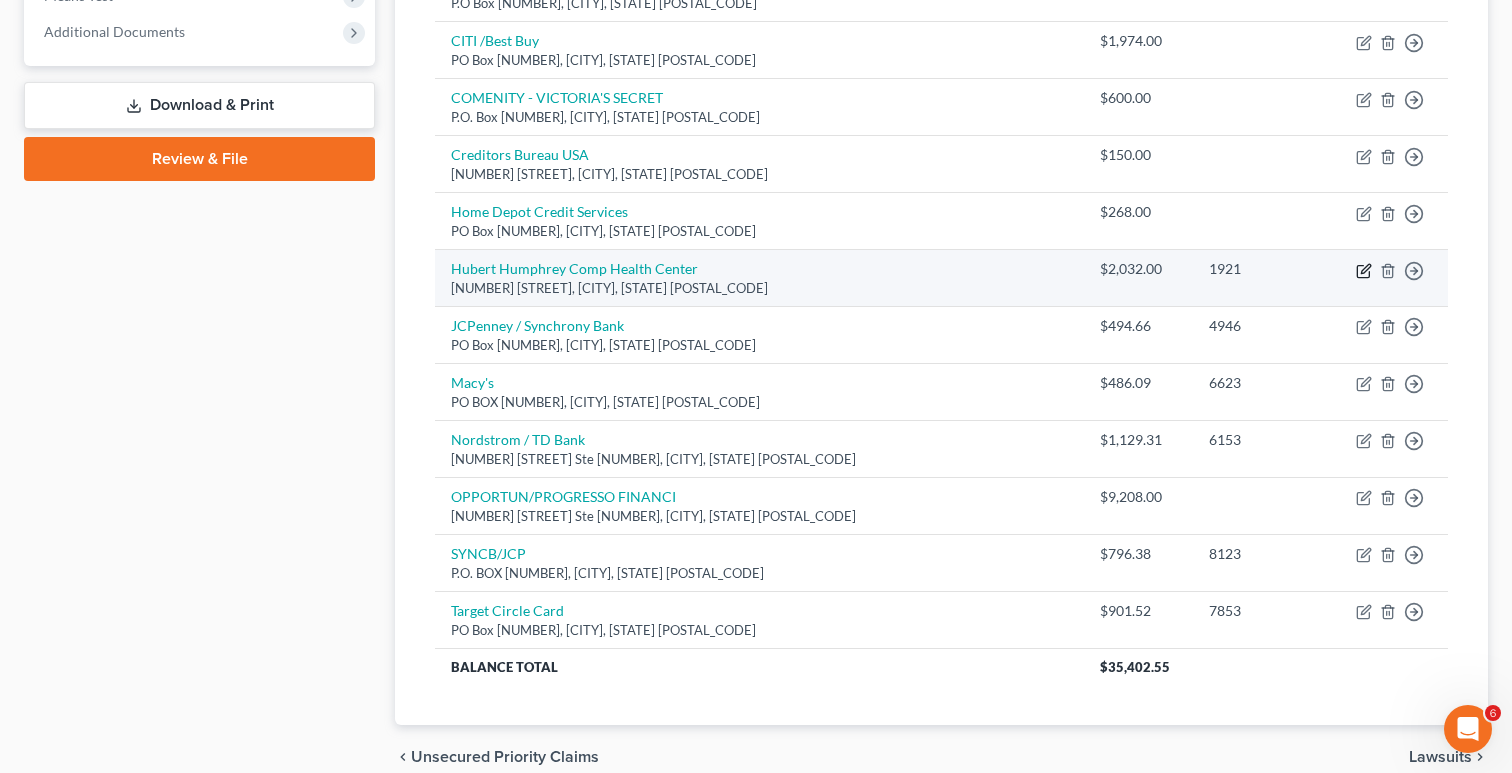 click 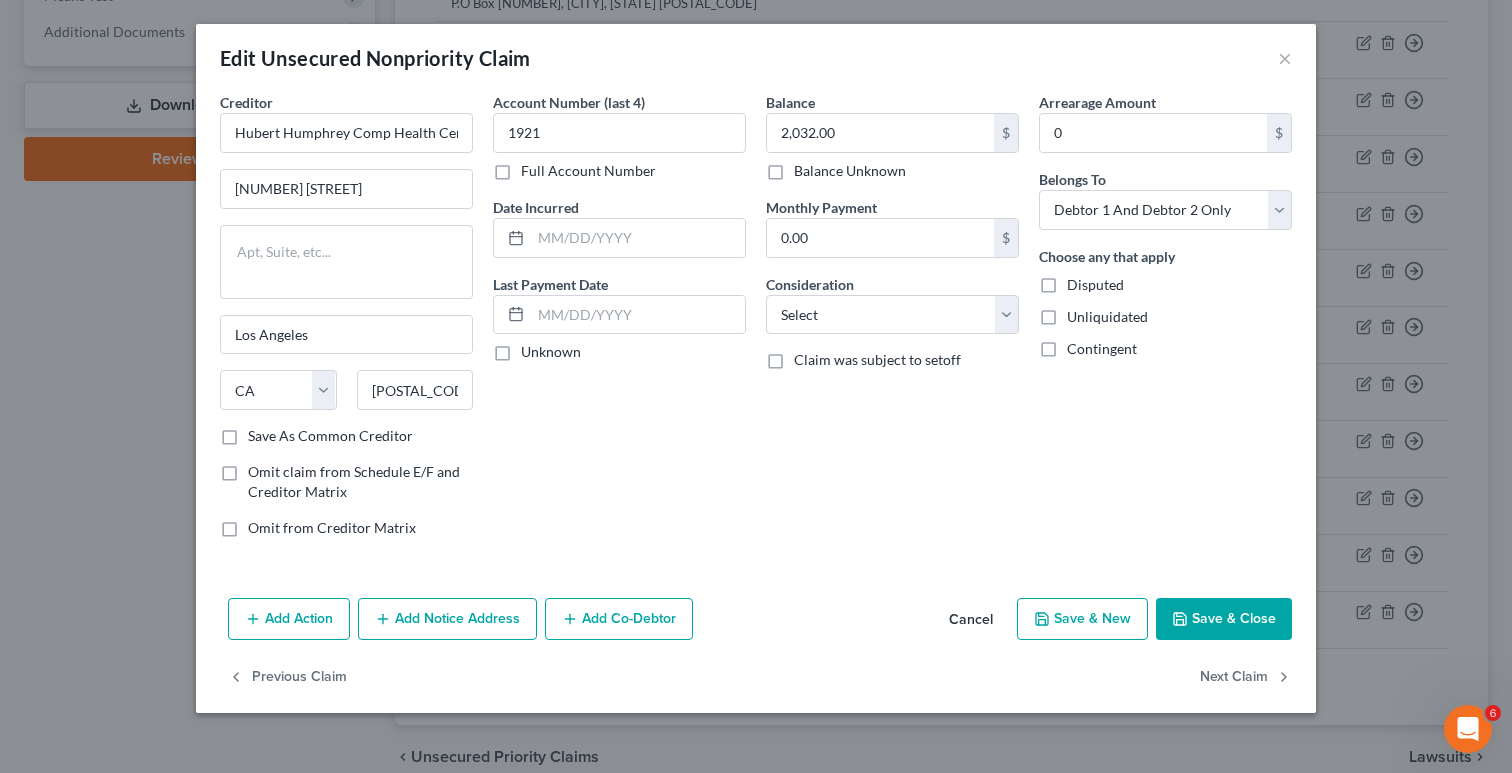 click on "Cancel" at bounding box center (971, 620) 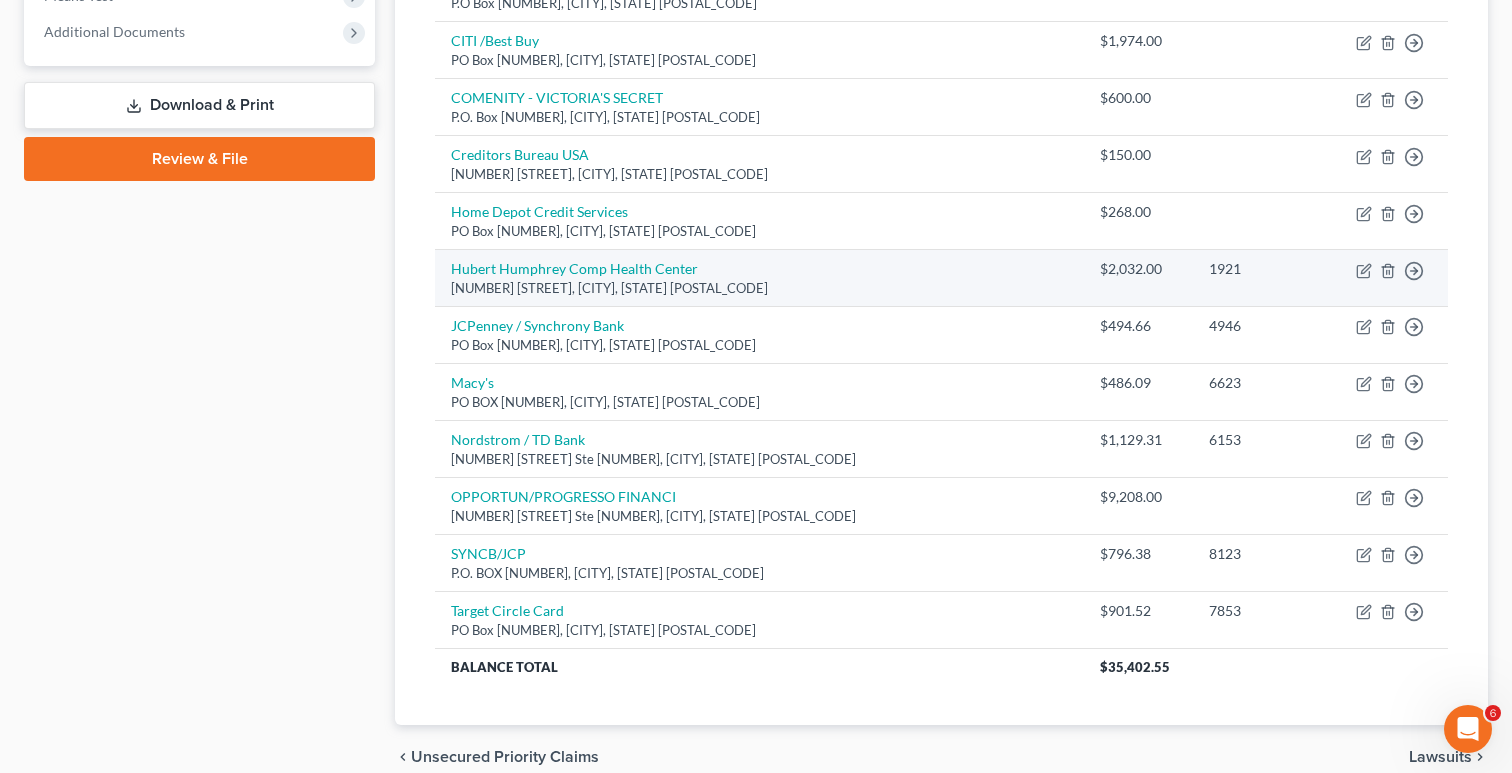 click on "Hubert Humphrey Comp Health Center 5850 S. Main St., Los Angeles, CA 90003-1215" at bounding box center [759, 278] 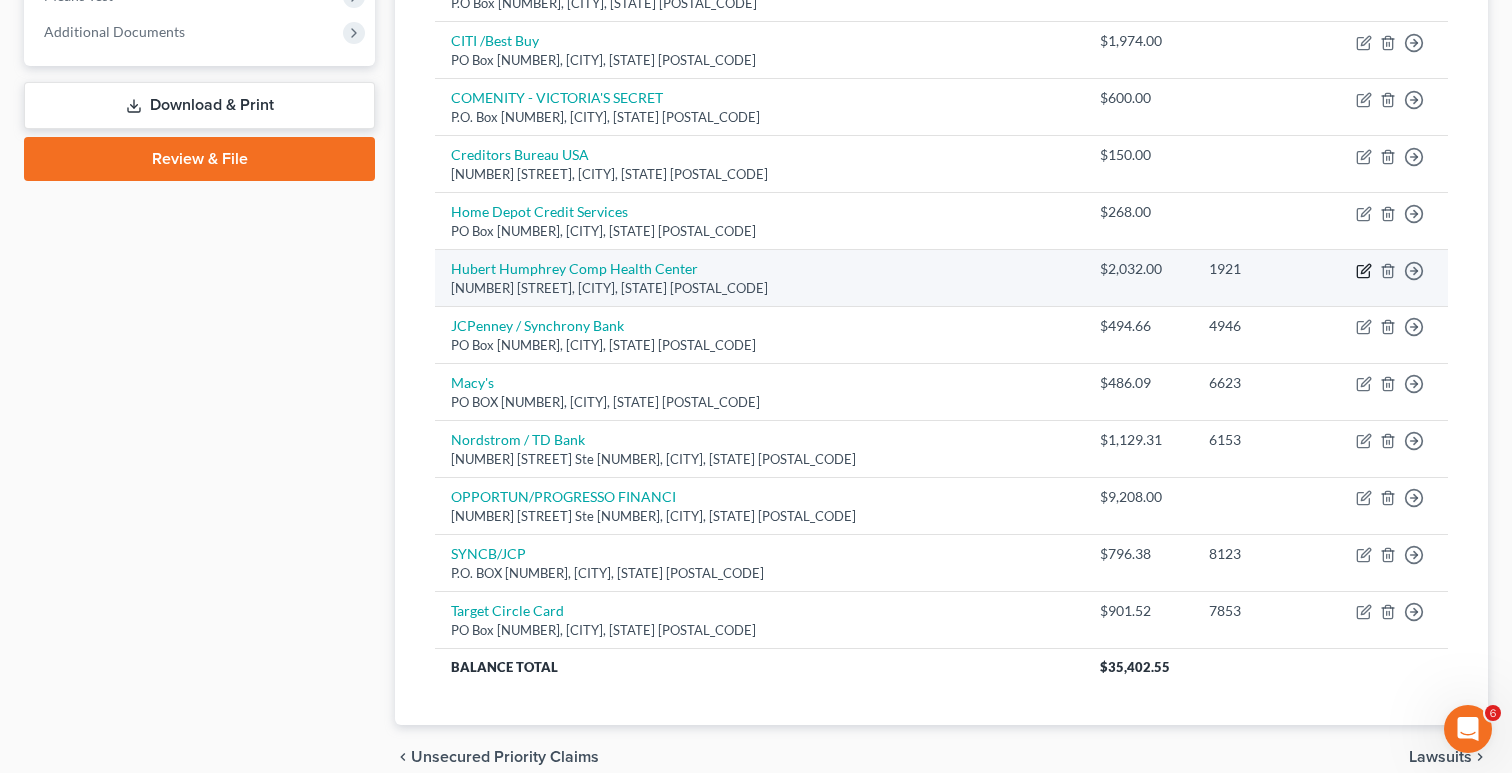 click 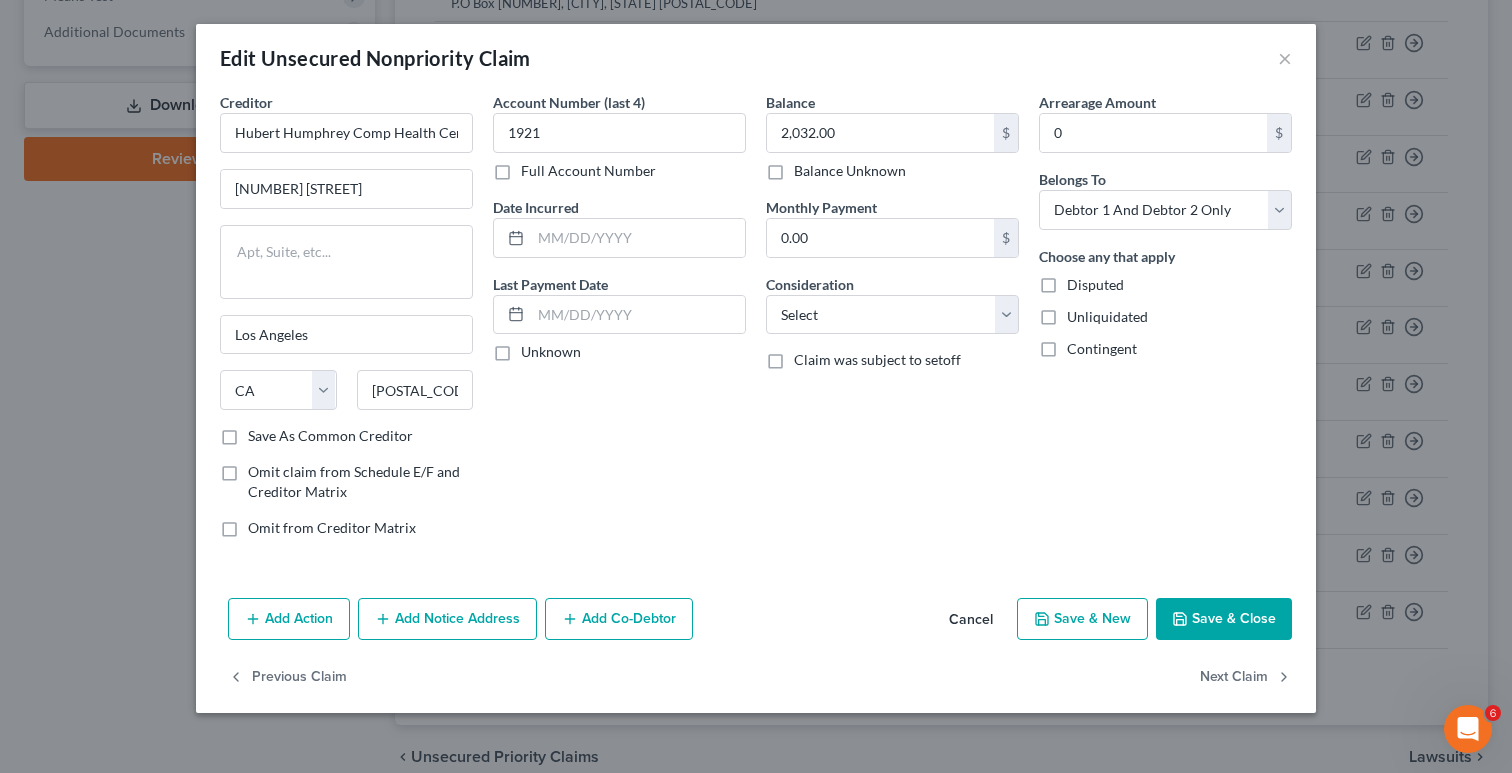 click on "Save As Common Creditor" at bounding box center (330, 436) 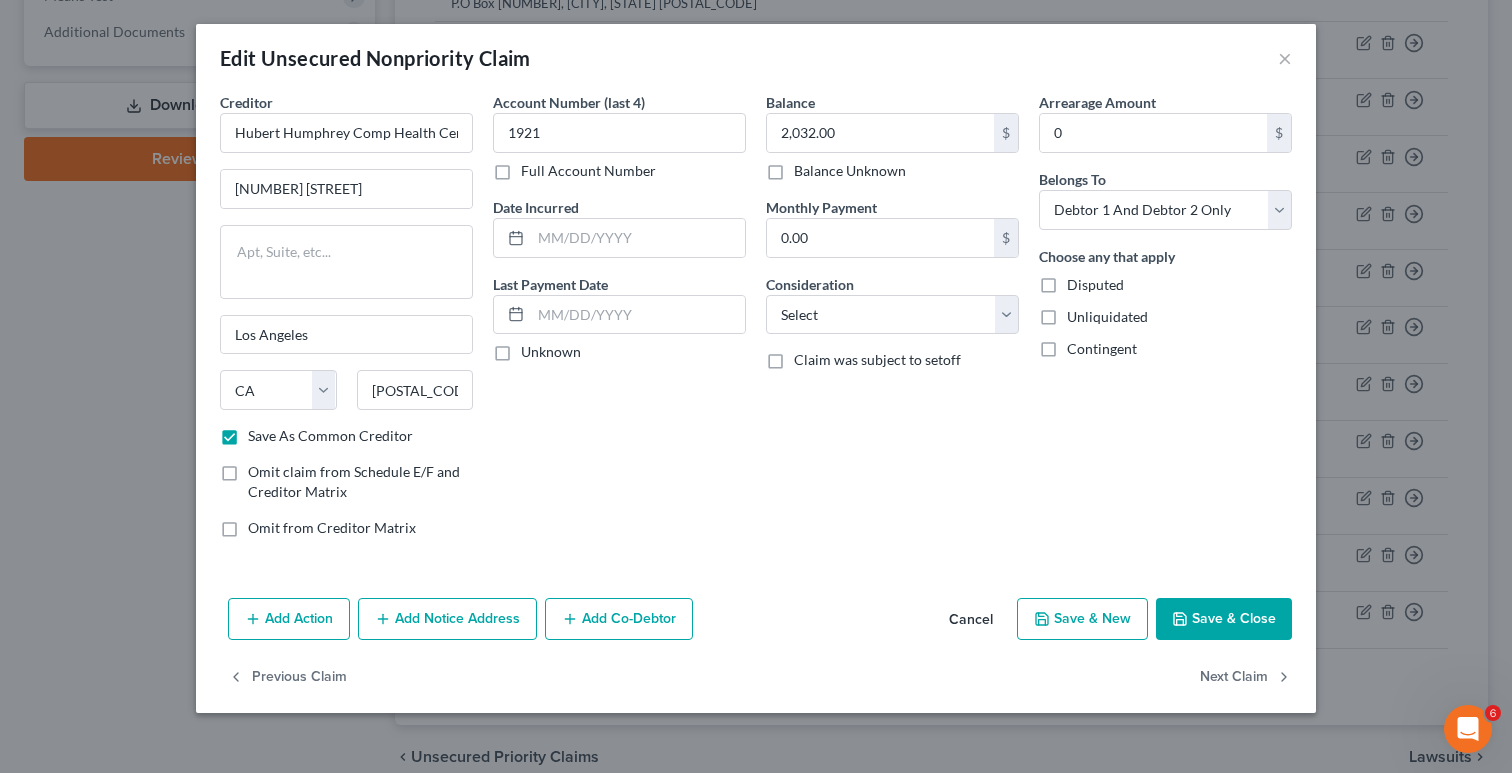 click on "Save & Close" at bounding box center [1224, 619] 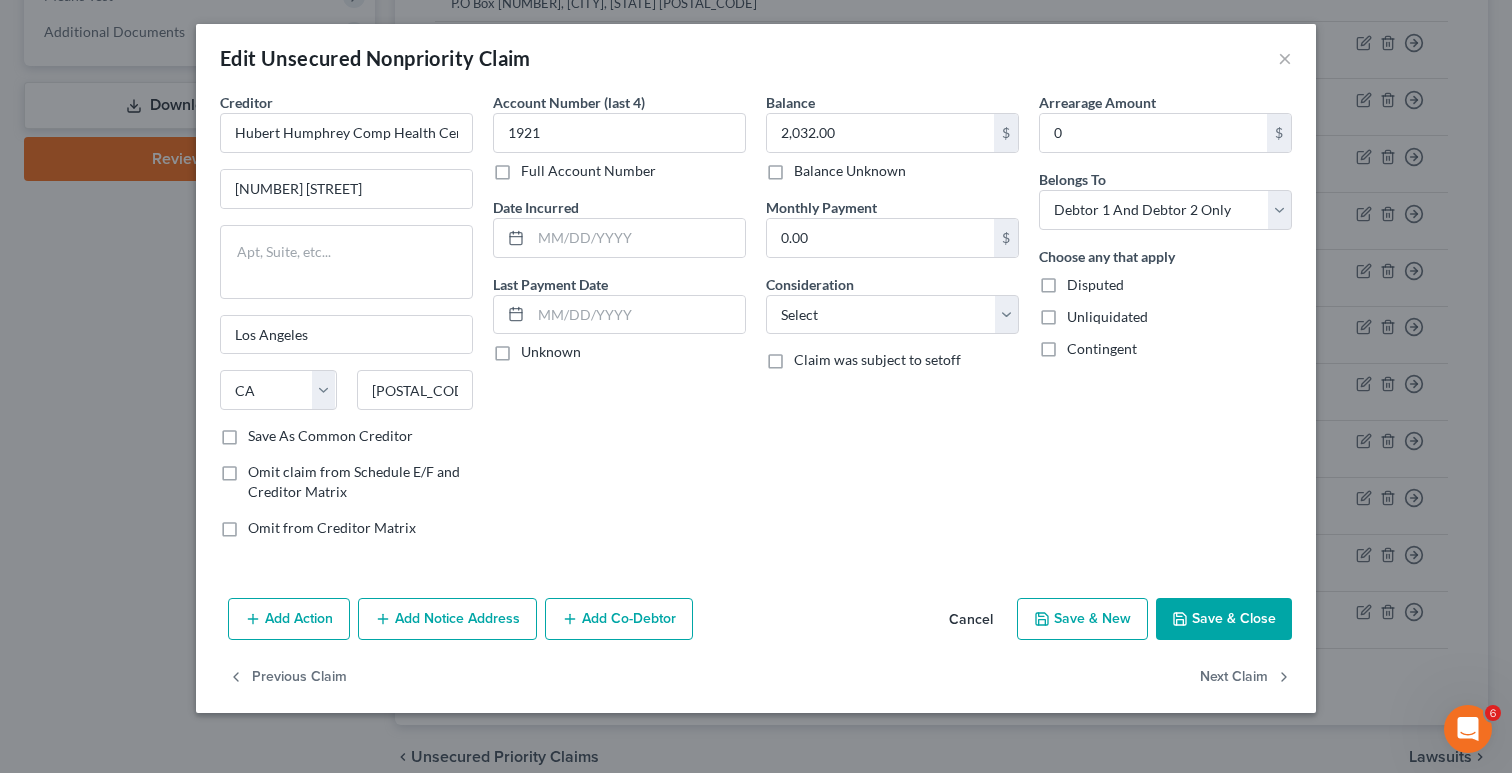 checkbox on "false" 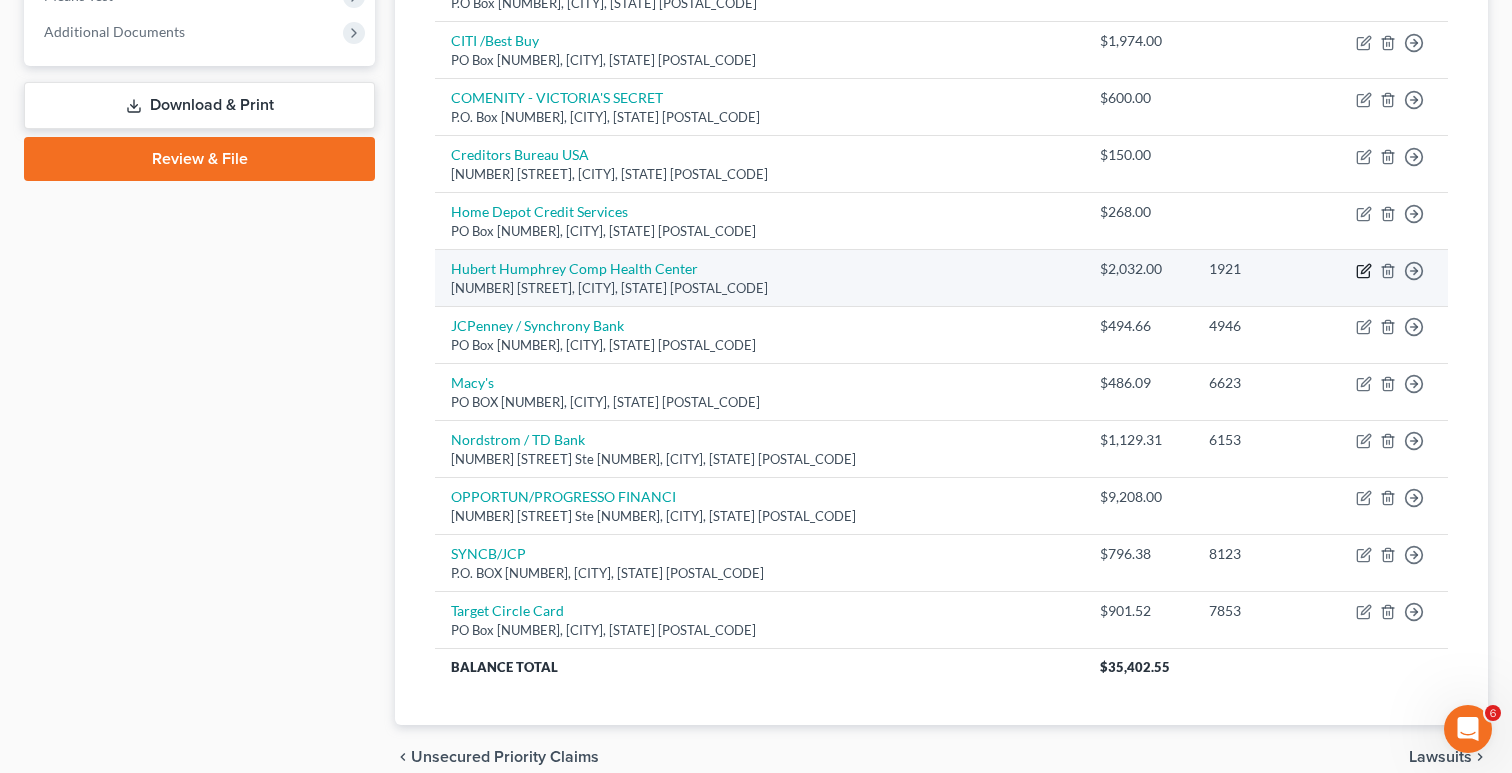 click 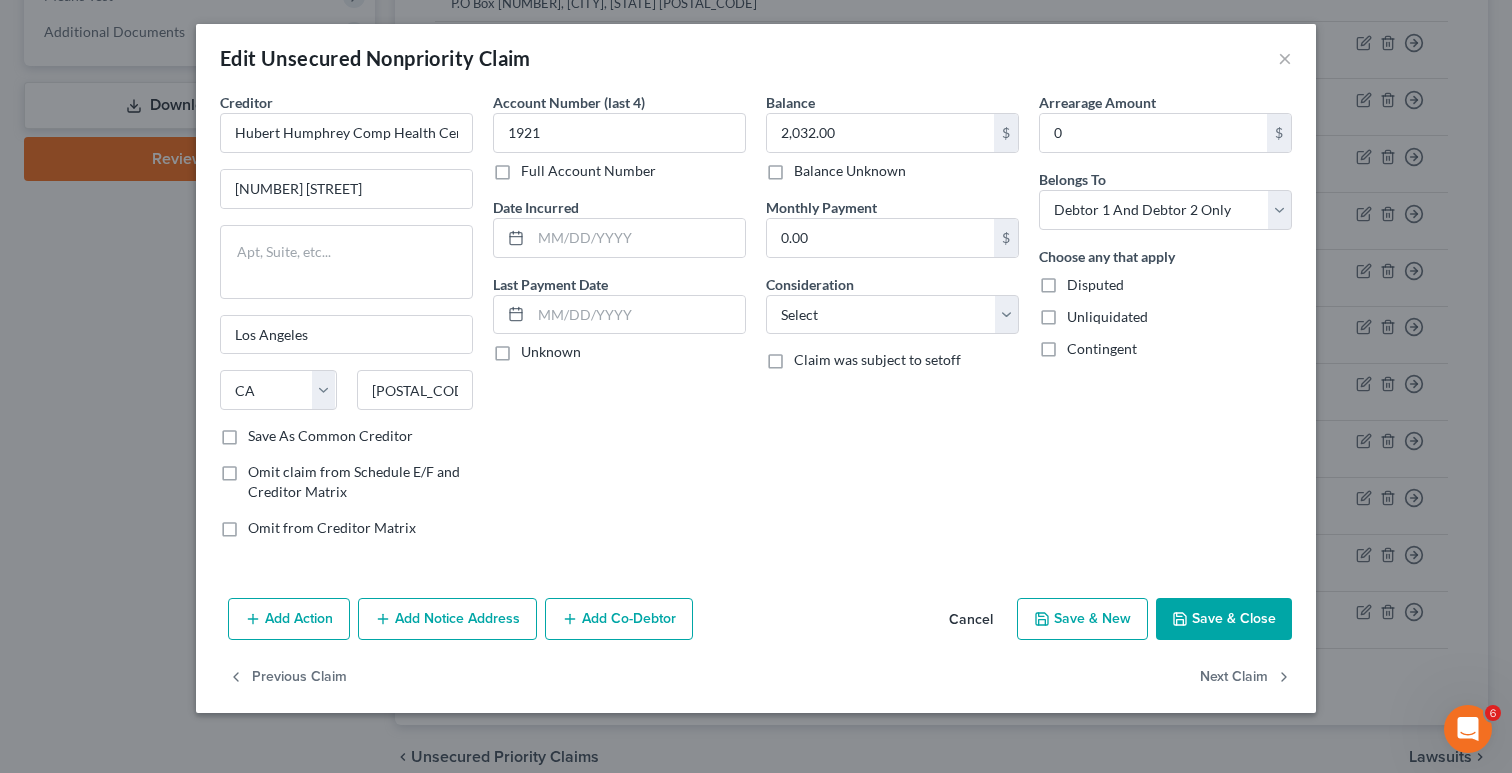 click on "Save & New" at bounding box center [1082, 619] 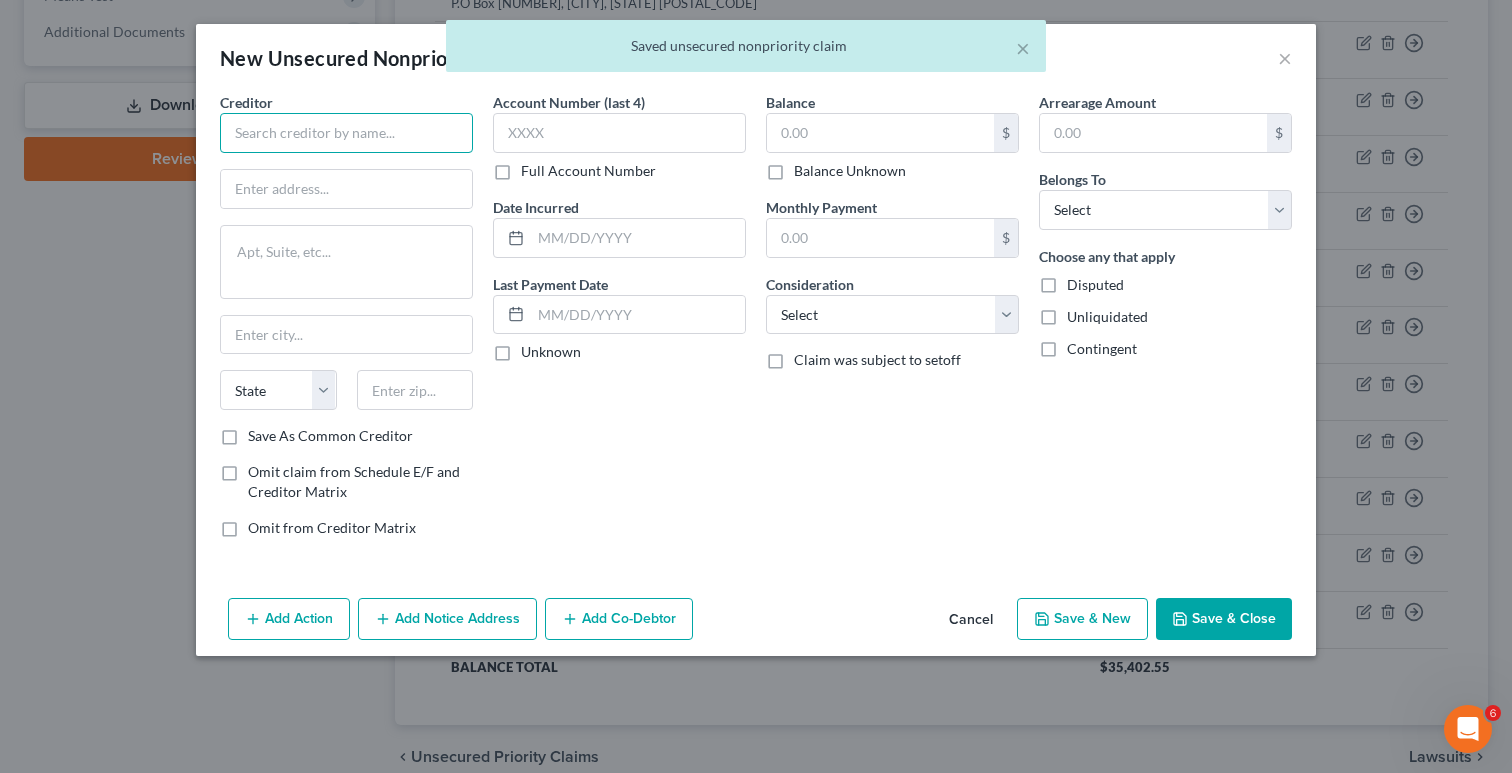 click at bounding box center (346, 133) 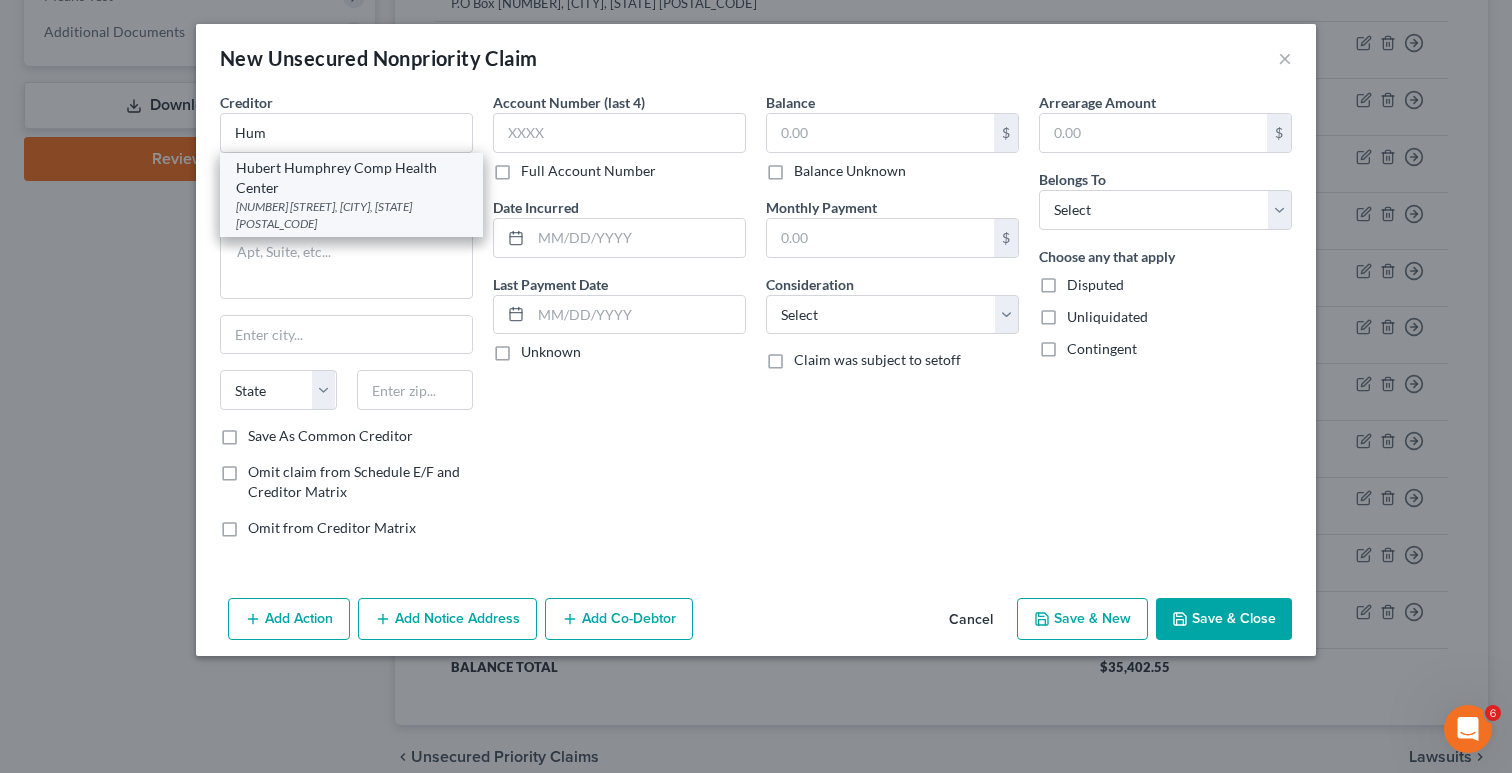 click on "Hubert Humphrey Comp Health Center" at bounding box center (351, 178) 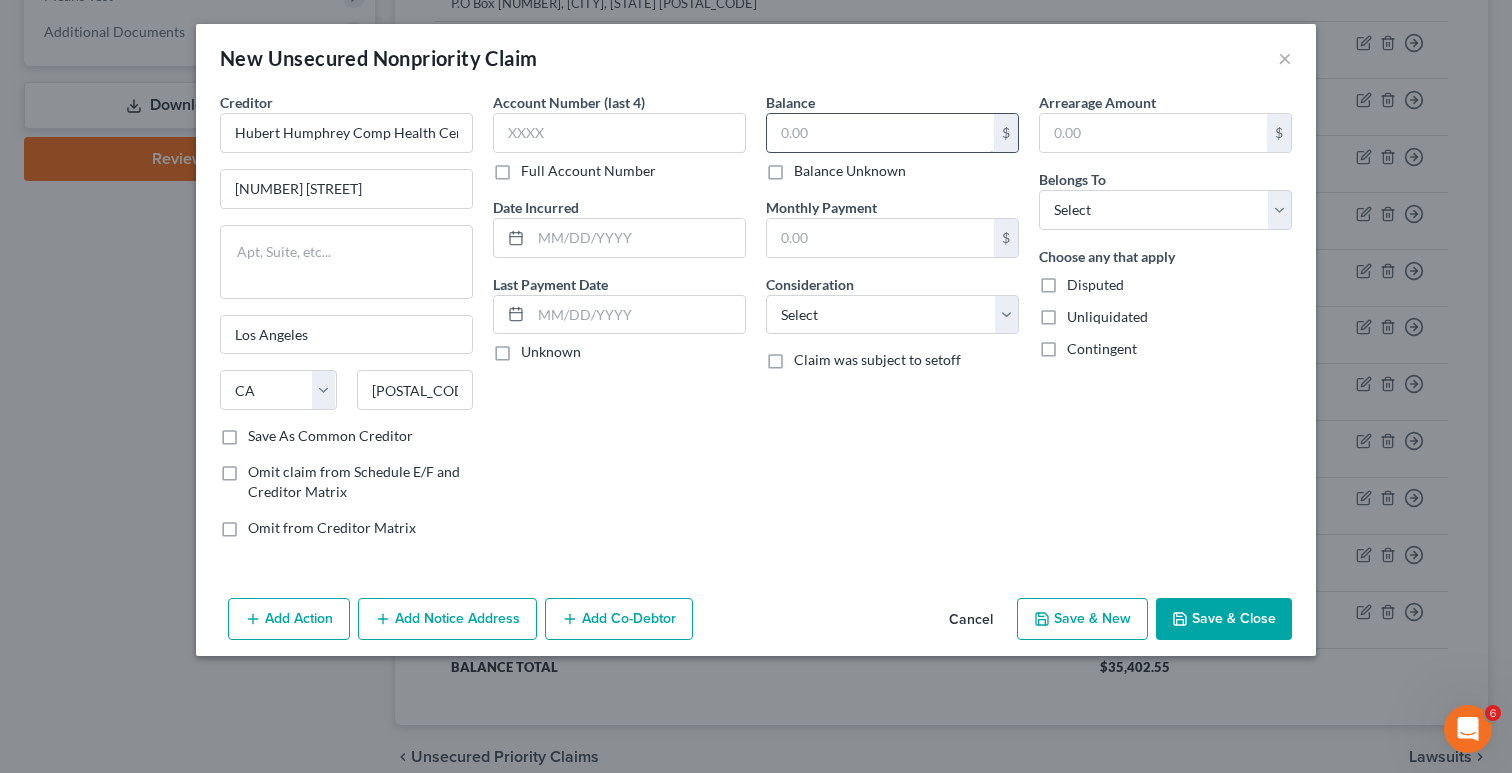 click at bounding box center [880, 133] 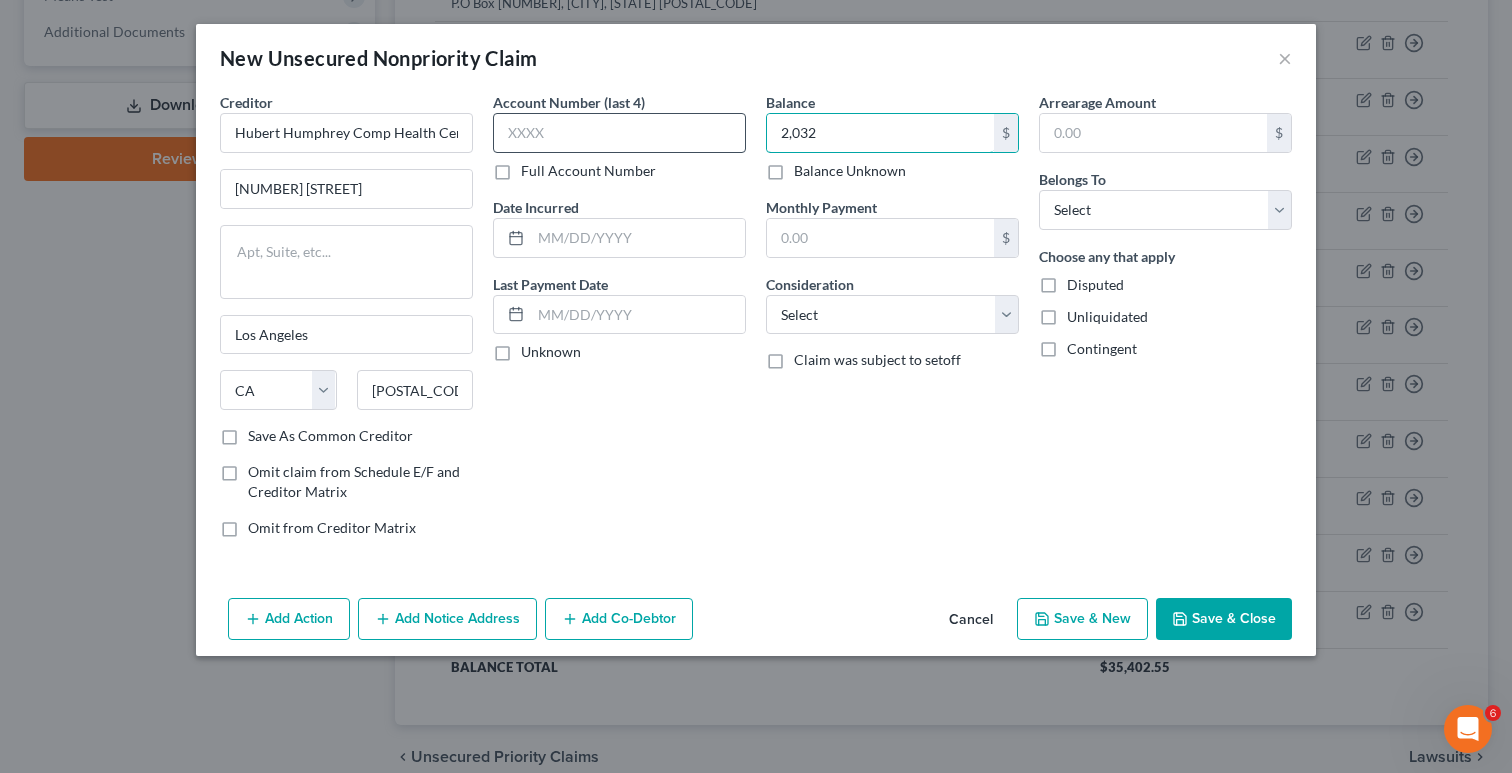 type on "2,032" 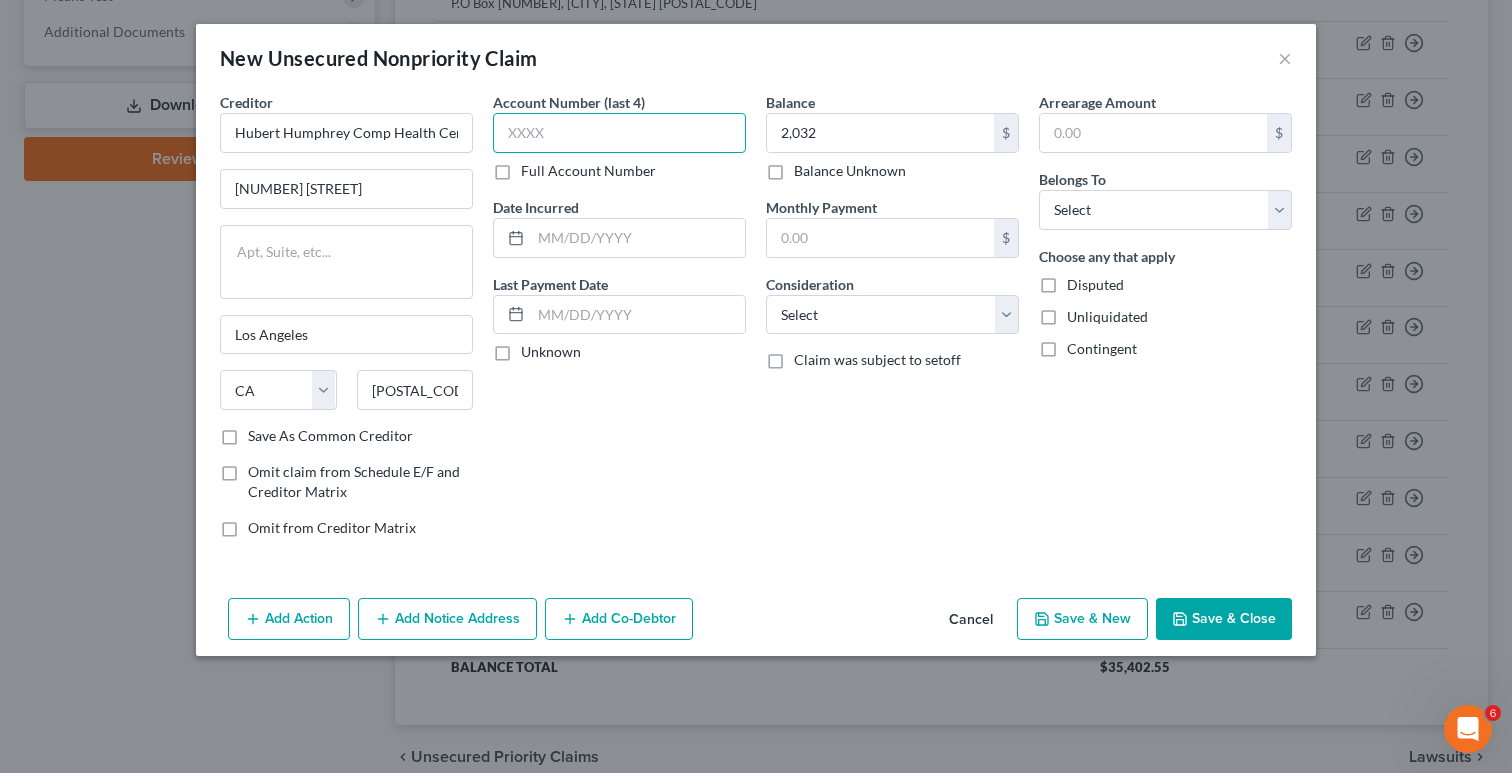 click at bounding box center [619, 133] 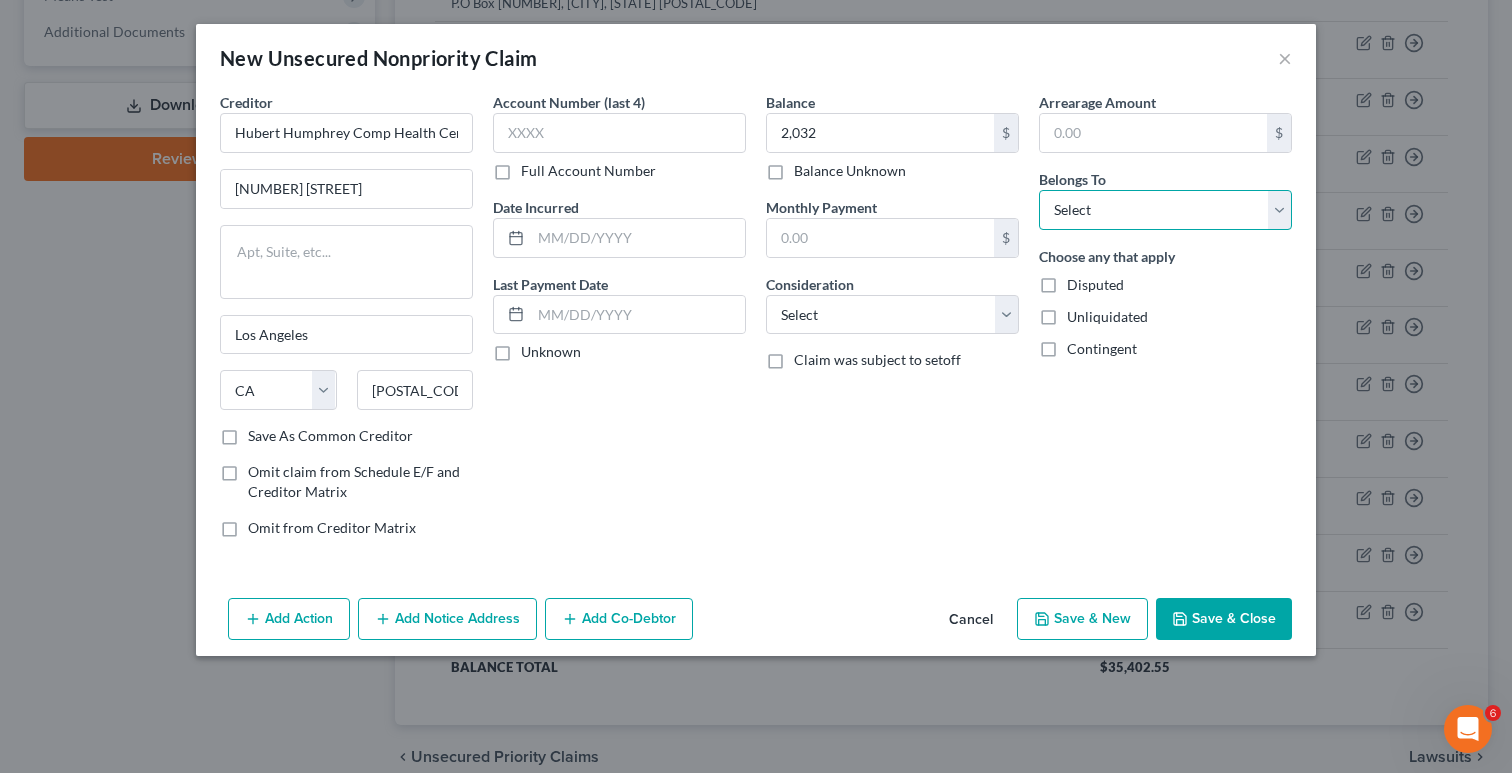 click on "Select Debtor 1 Only Debtor 2 Only Debtor 1 And Debtor 2 Only At Least One Of The Debtors And Another Community Property" at bounding box center (1165, 210) 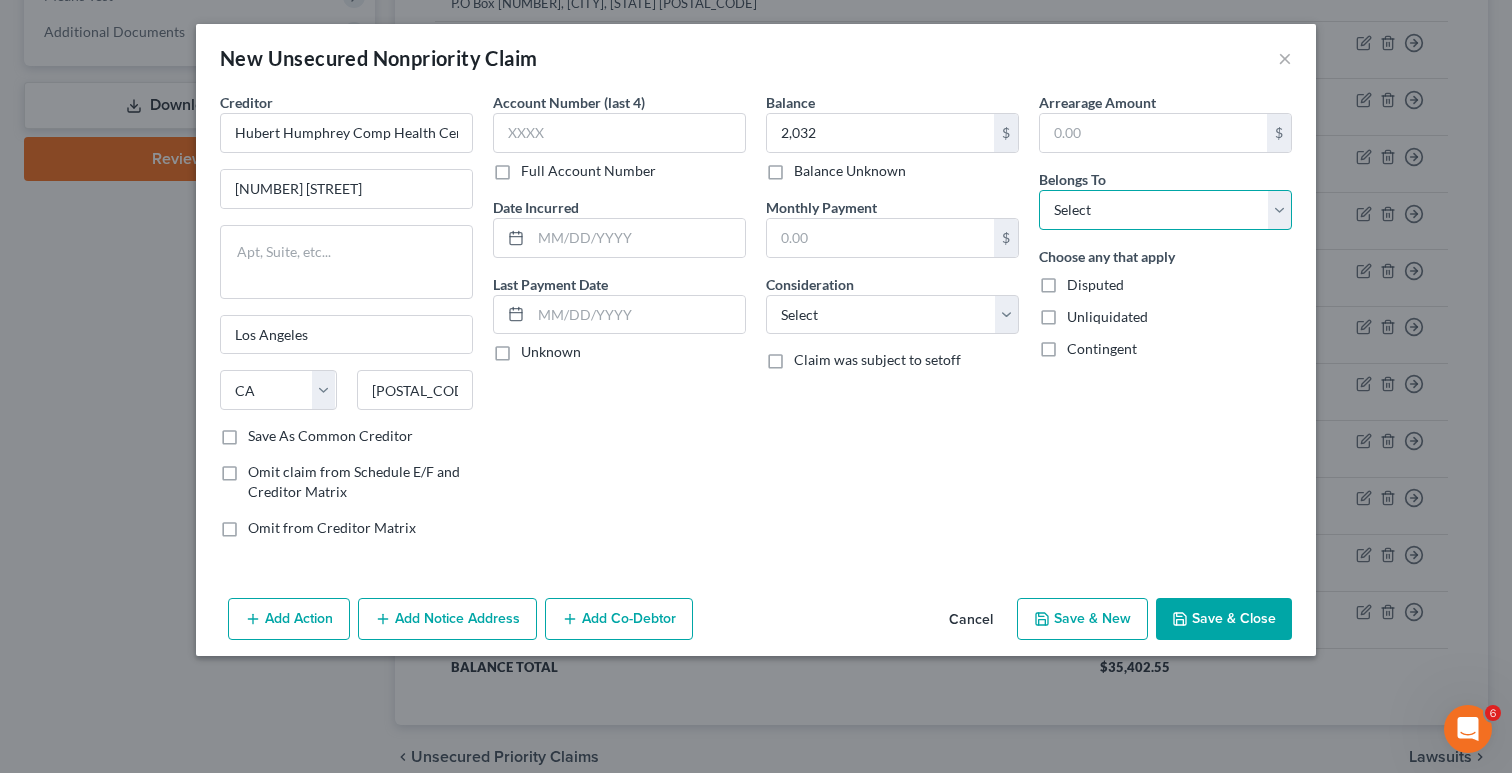 select on "2" 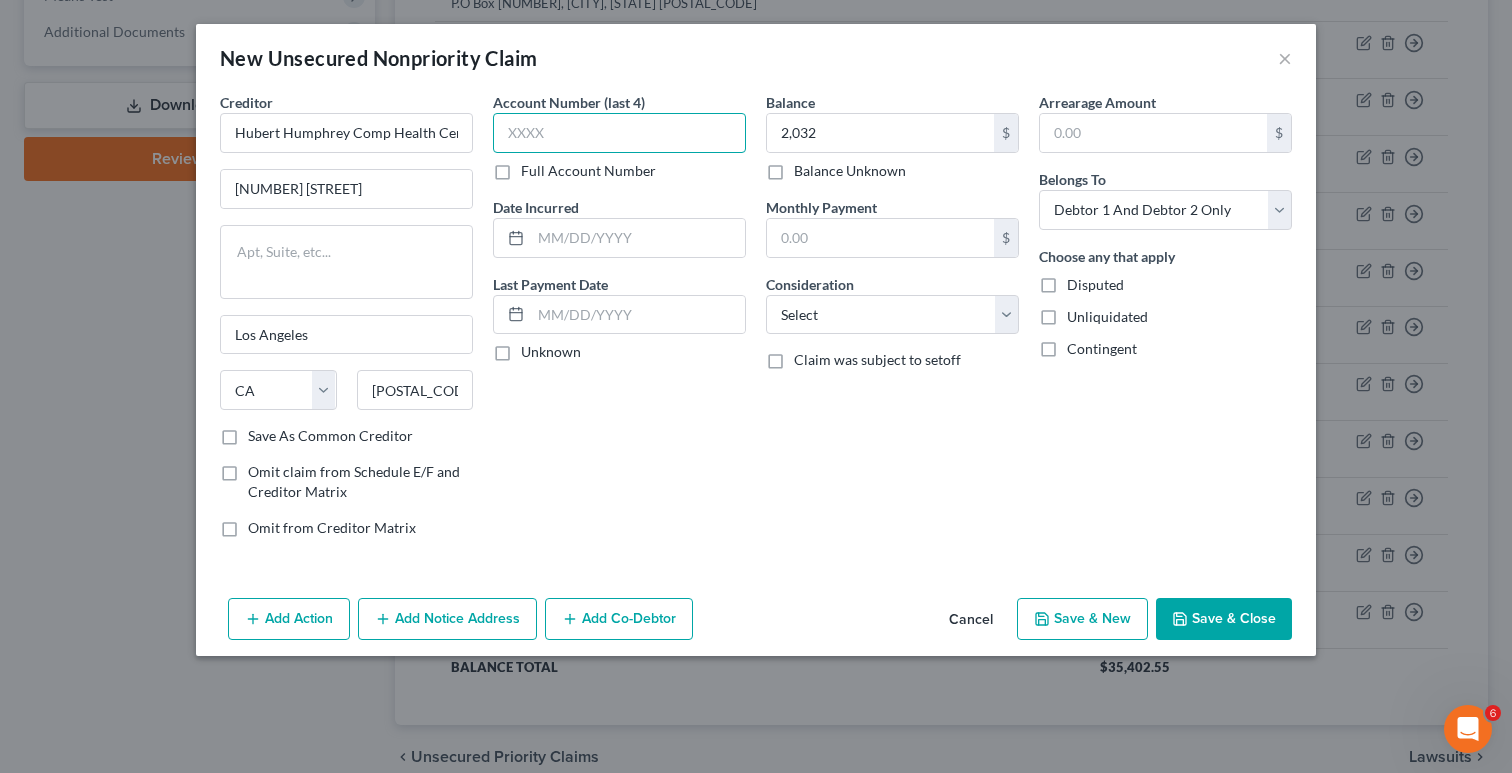 click at bounding box center (619, 133) 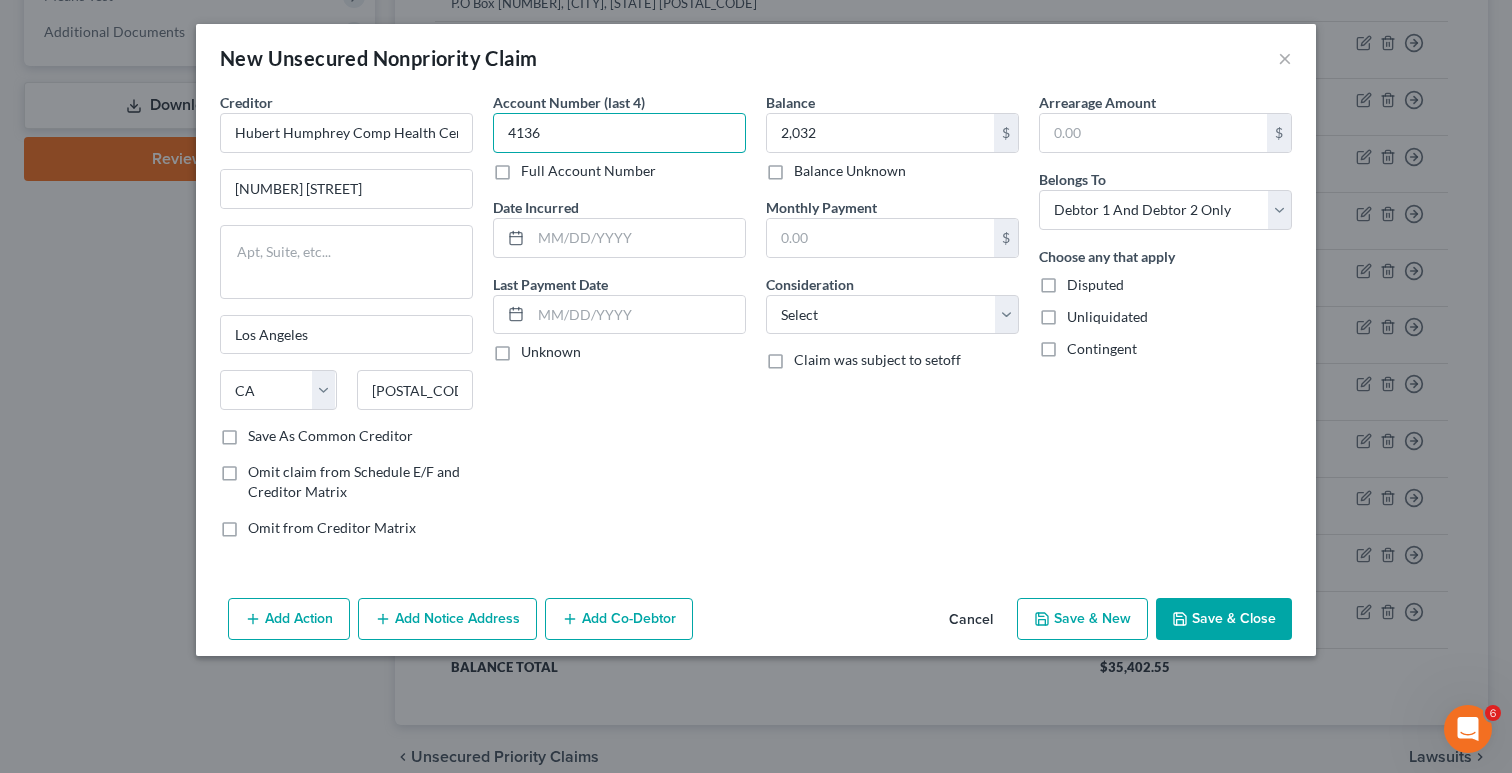 type on "4136" 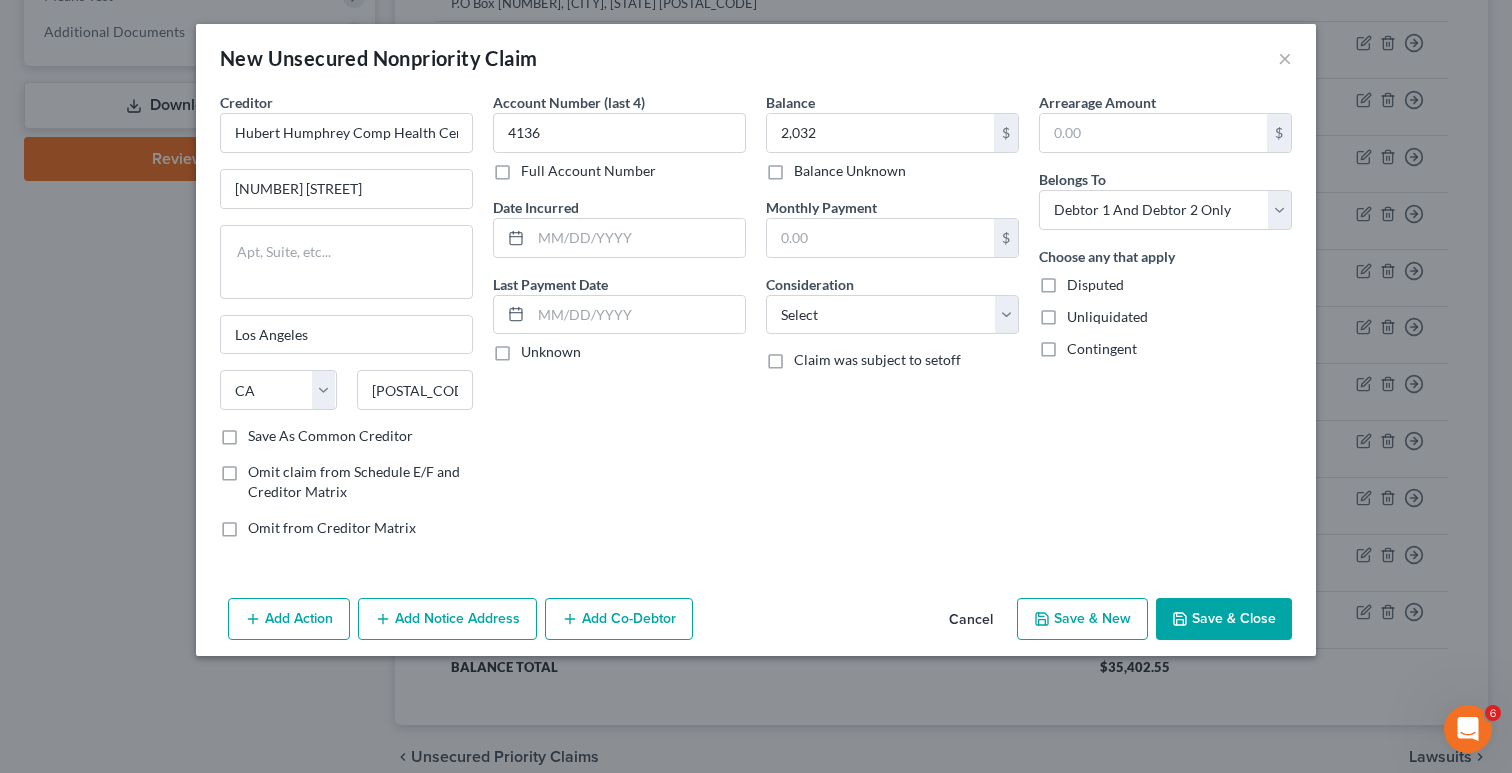 click 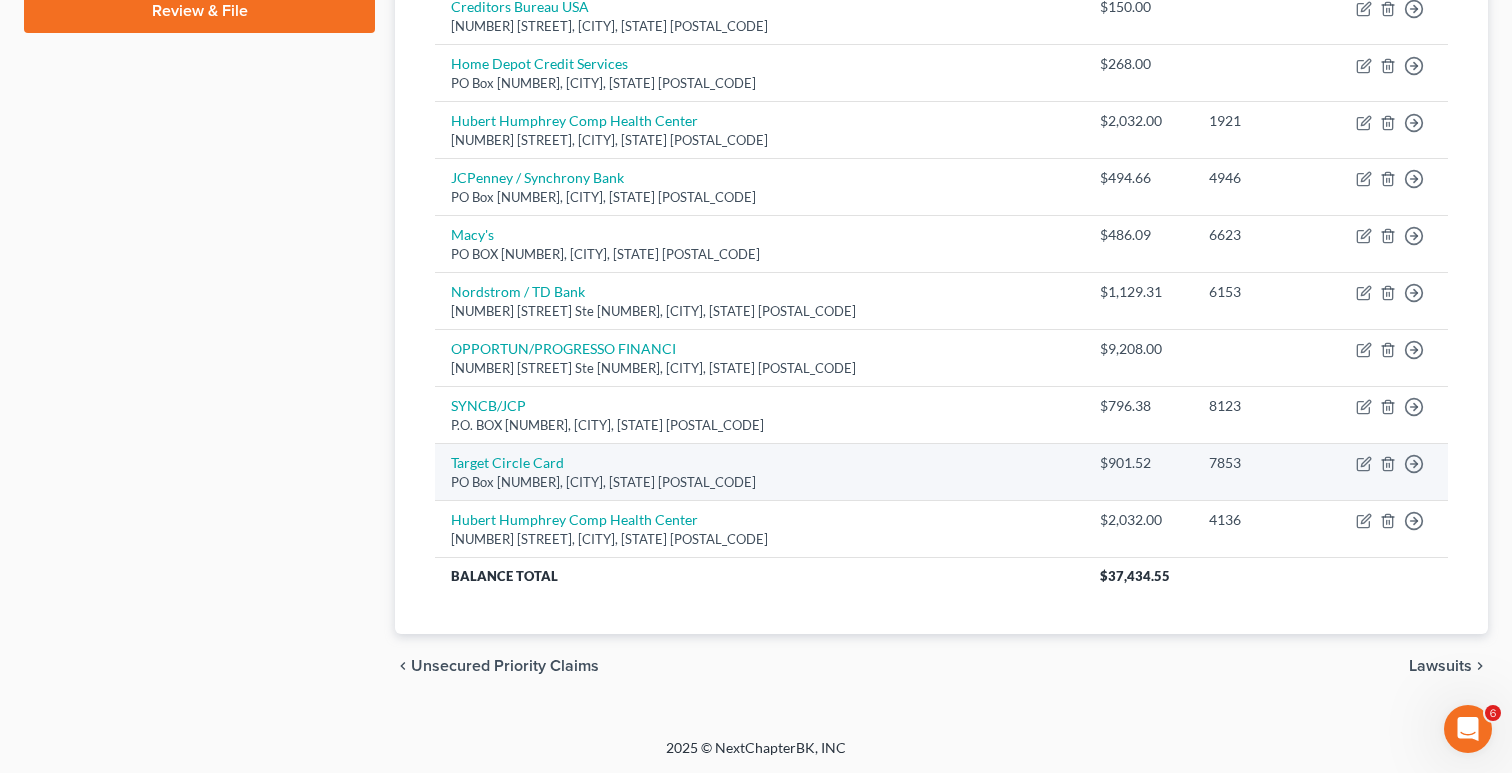 scroll, scrollTop: 0, scrollLeft: 0, axis: both 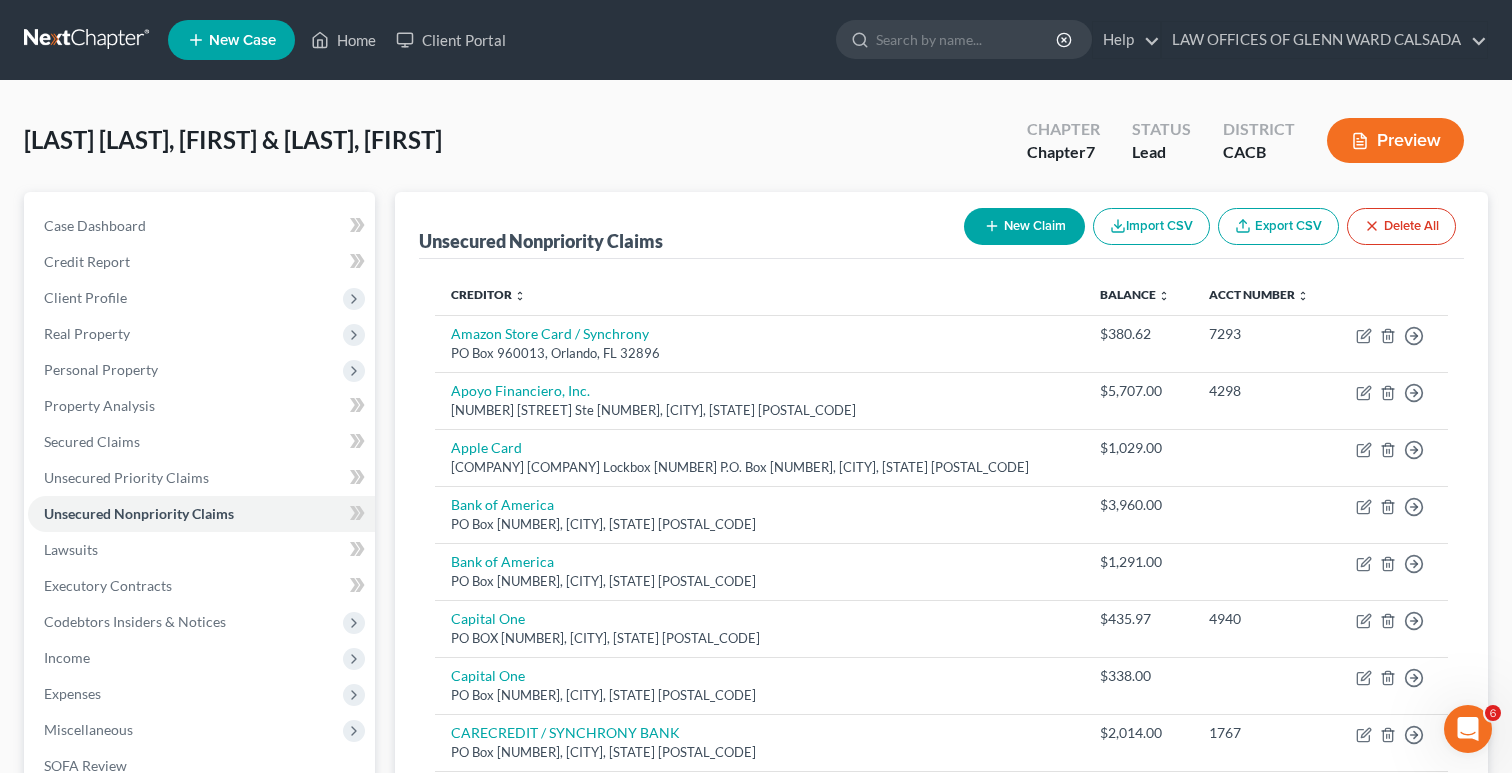 click at bounding box center [88, 40] 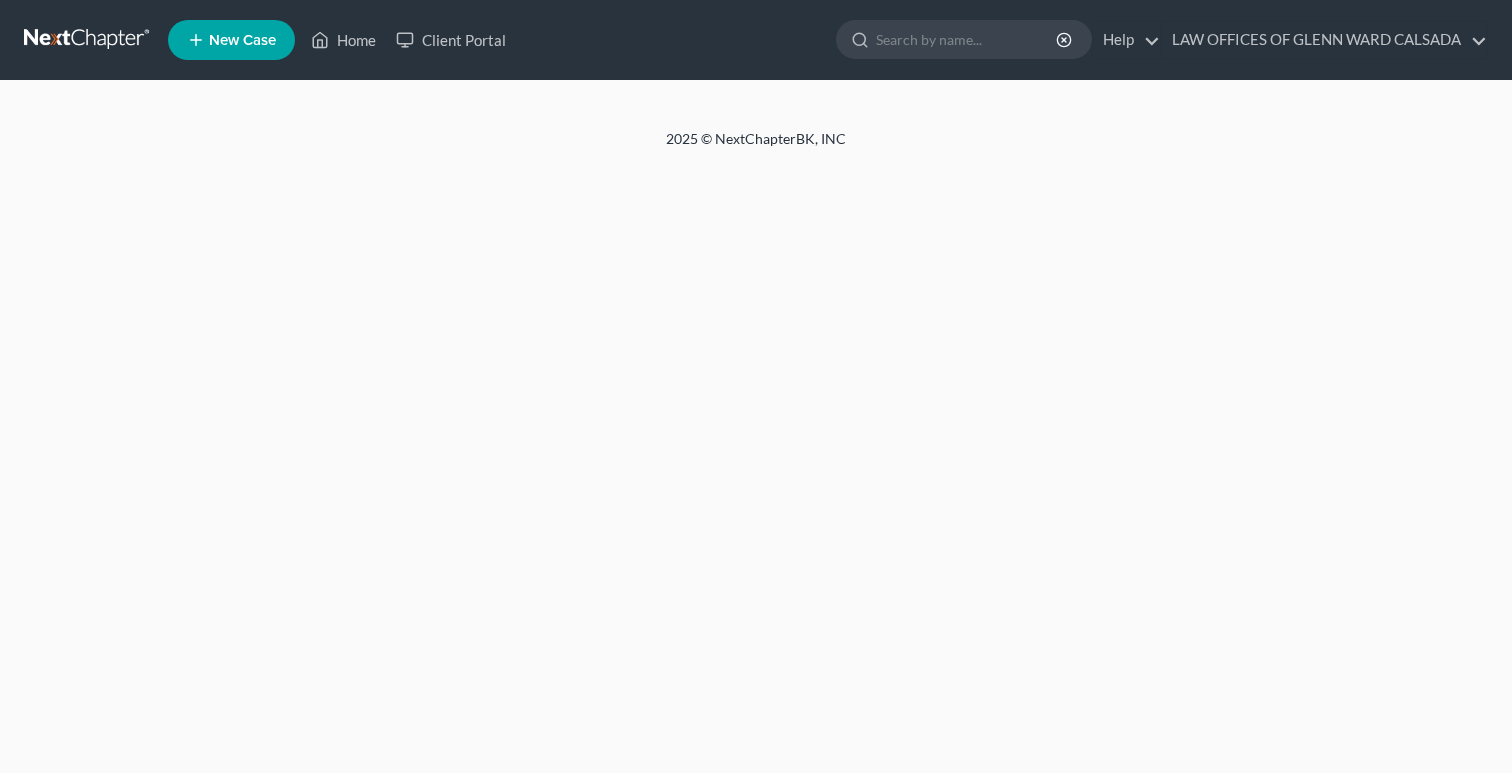 scroll, scrollTop: 0, scrollLeft: 0, axis: both 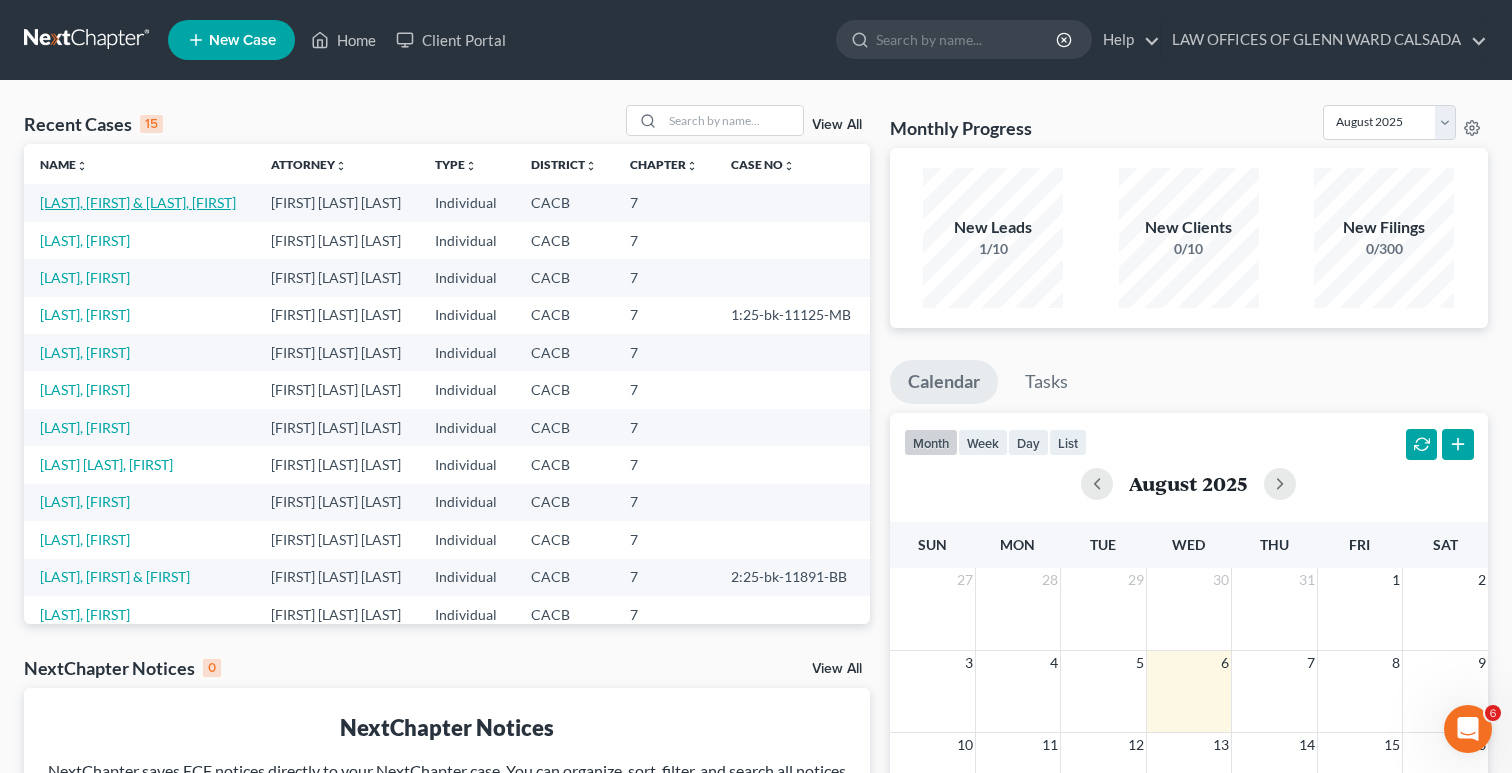 click on "Pineda Morales, Pedro & Salguero, Liliana" at bounding box center (138, 202) 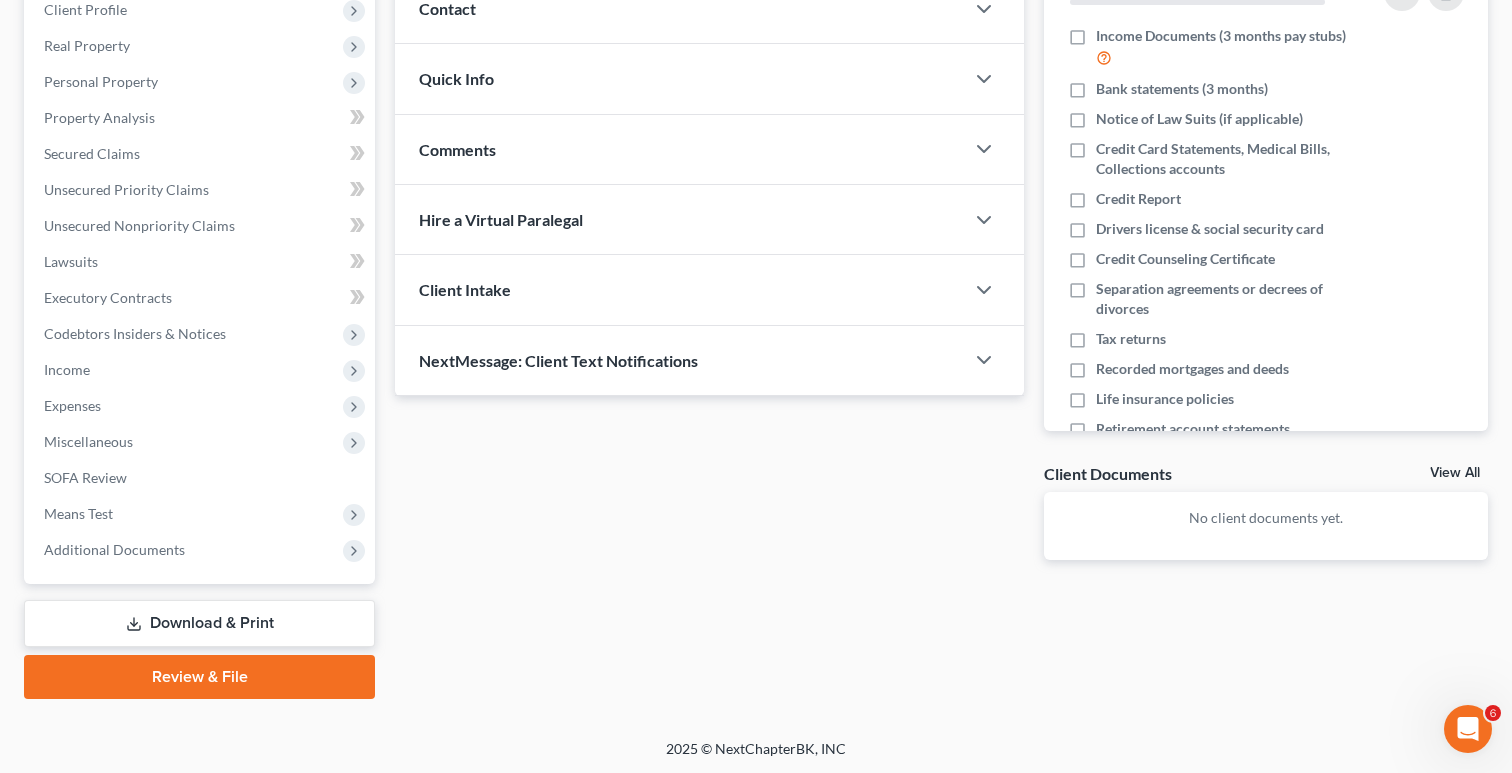 scroll, scrollTop: 0, scrollLeft: 0, axis: both 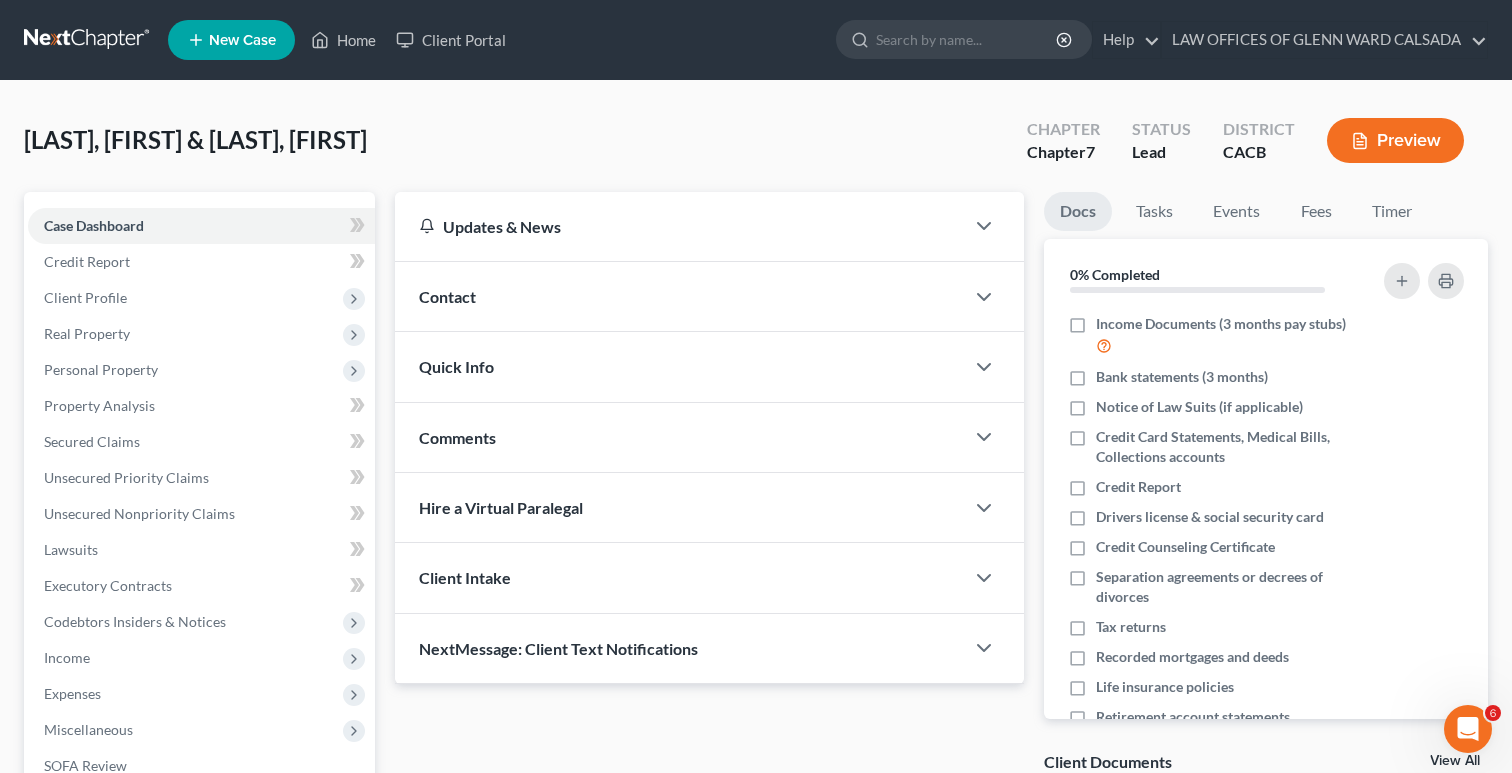 click at bounding box center (88, 40) 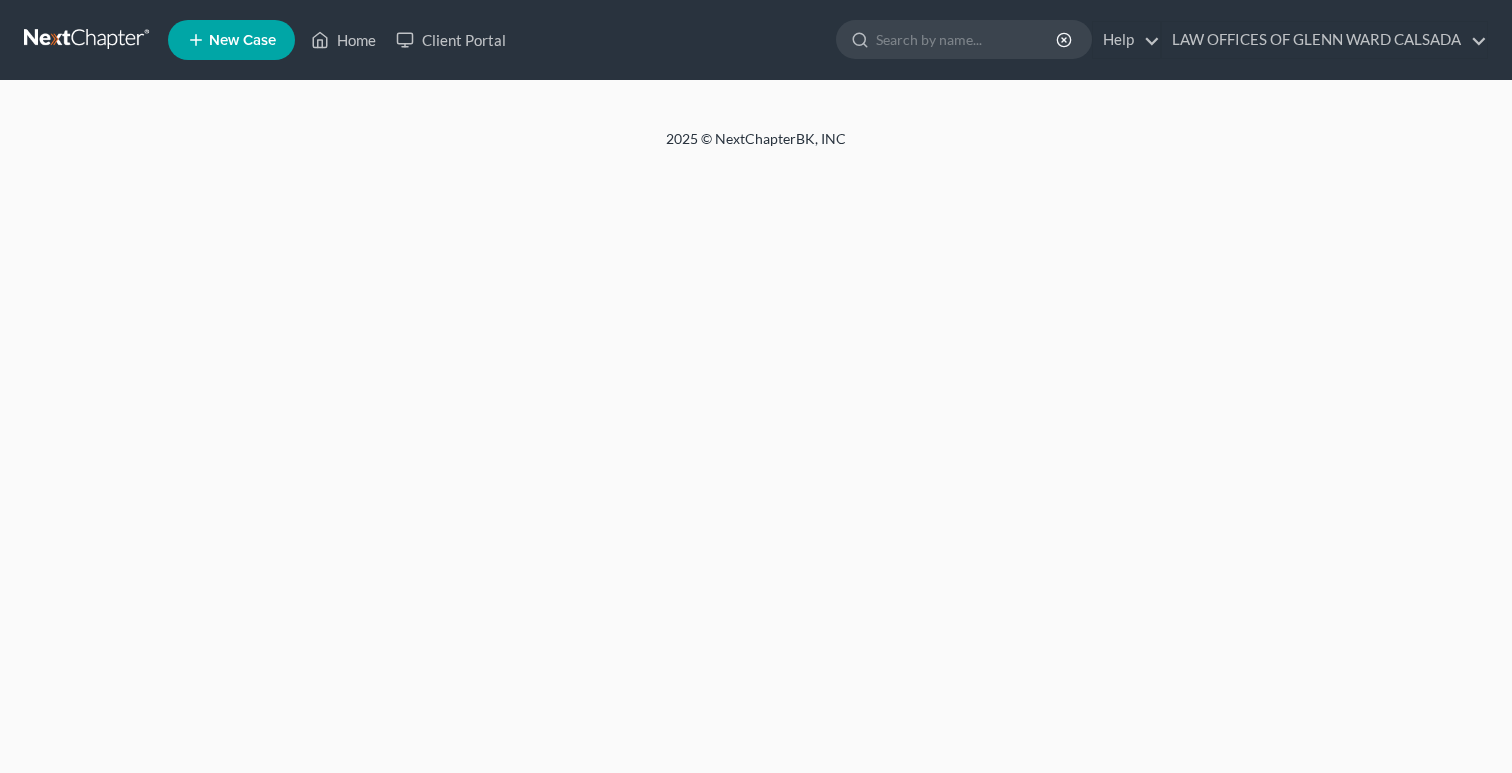 scroll, scrollTop: 0, scrollLeft: 0, axis: both 